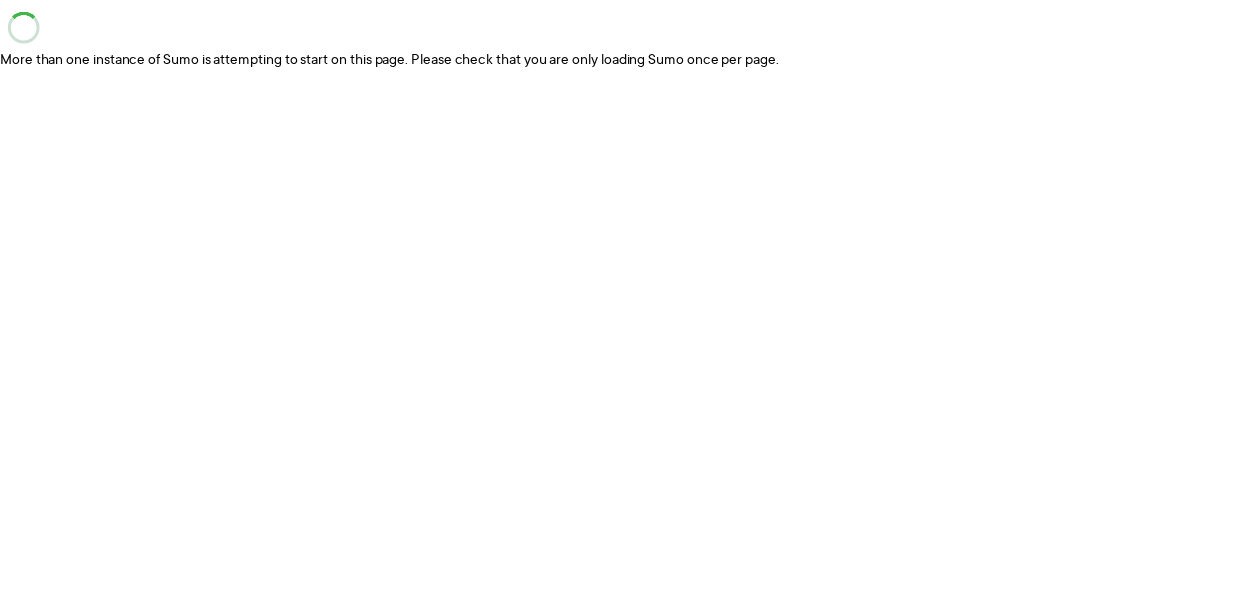 scroll, scrollTop: 0, scrollLeft: 0, axis: both 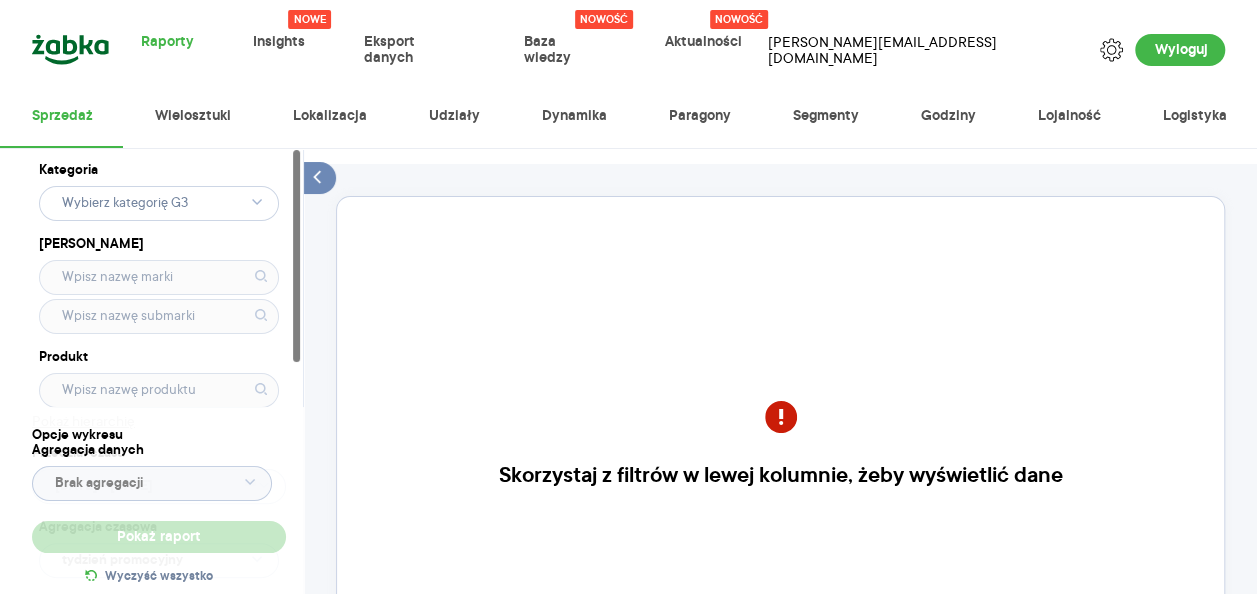 click 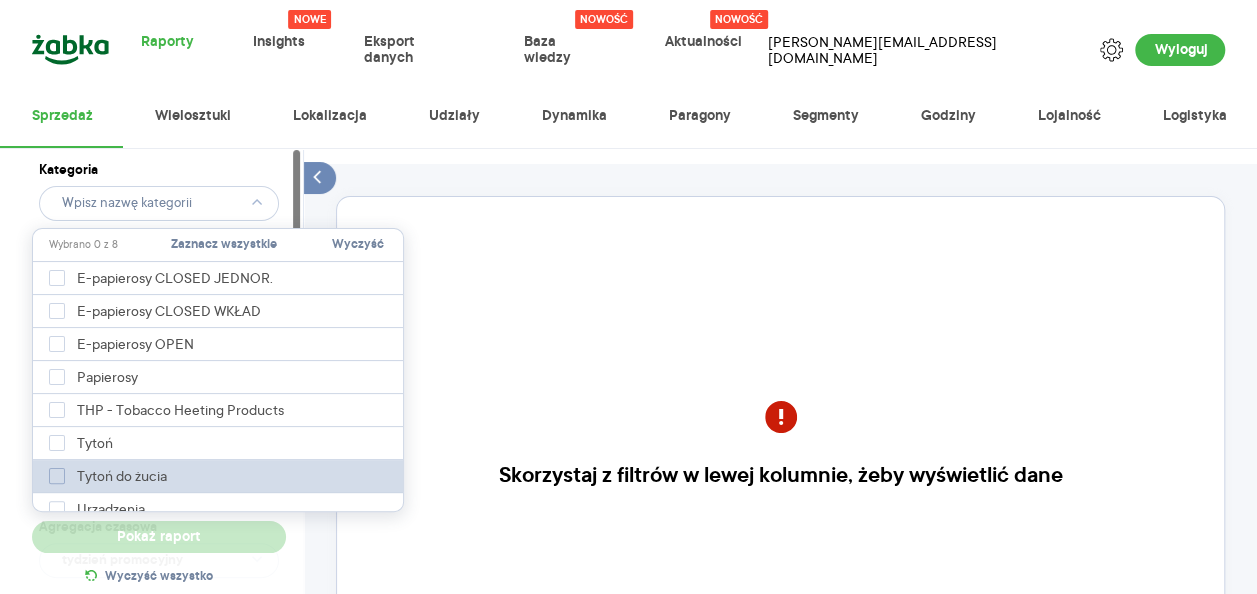 click 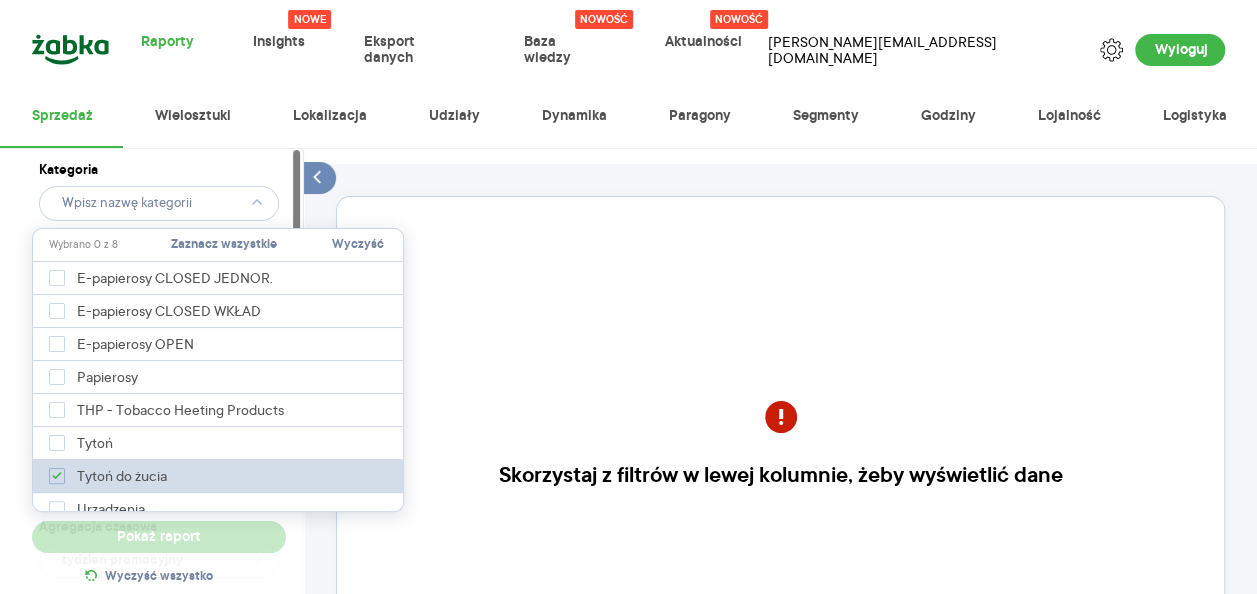 type on "Pobieranie" 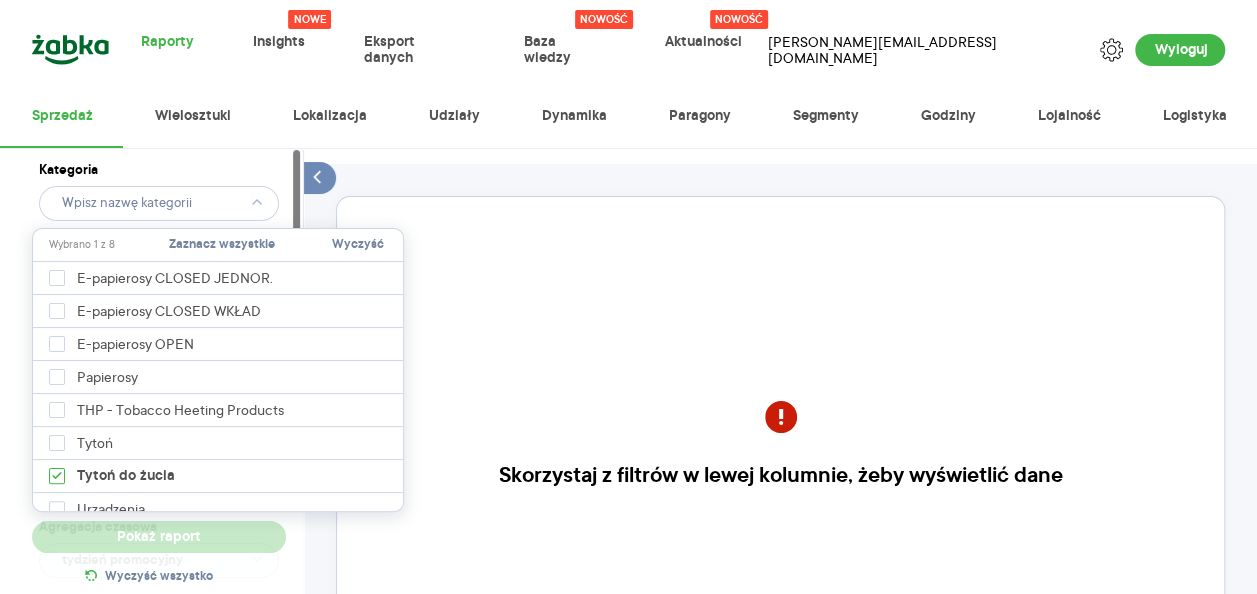 click on "Raporty Nowe Insights Eksport danych Nowość Baza wiedzy Nowość Aktualności [EMAIL_ADDRESS][DOMAIN_NAME] Wyloguj Sprzedaż Wielosztuki Lokalizacja Udziały Dynamika Paragony Segmenty Godziny Lojalność Logistyka Kategoria Marka Produkt Pokaż hierarchię Przedział czasu [DATE] - [DATE] Agregacja czasowa tydzień promocyjny Kategorie referencyjne Pobieranie Region Rodzaje sklepów Rodzaje transakcji Wszystkie Like For Like Uwzględnij LFL Opcje wykresu Agregacja danych Brak agregacji Pokaż raport Wyczyść wszystko Skorzystaj z filtrów w lewej kolumnie, żeby wyświetlić dane Masz pytania dot. działania portalu? Napisz do nas na  [EMAIL_ADDRESS][DOMAIN_NAME]
More than one instance of Sumo is attempting to start on this page. Please check that you are only loading Sumo once per page. BDOW!
Wybrano 1 z 8 Zaznacz wszystkie Wyczyść E-papierosy CLOSED JEDNOR. E-papierosy CLOSED WKŁAD E-papierosy OPEN Papierosy THP - Tobacco Heeting Products Tytoń Tytoń do żucia Urządzenia" at bounding box center (628, 297) 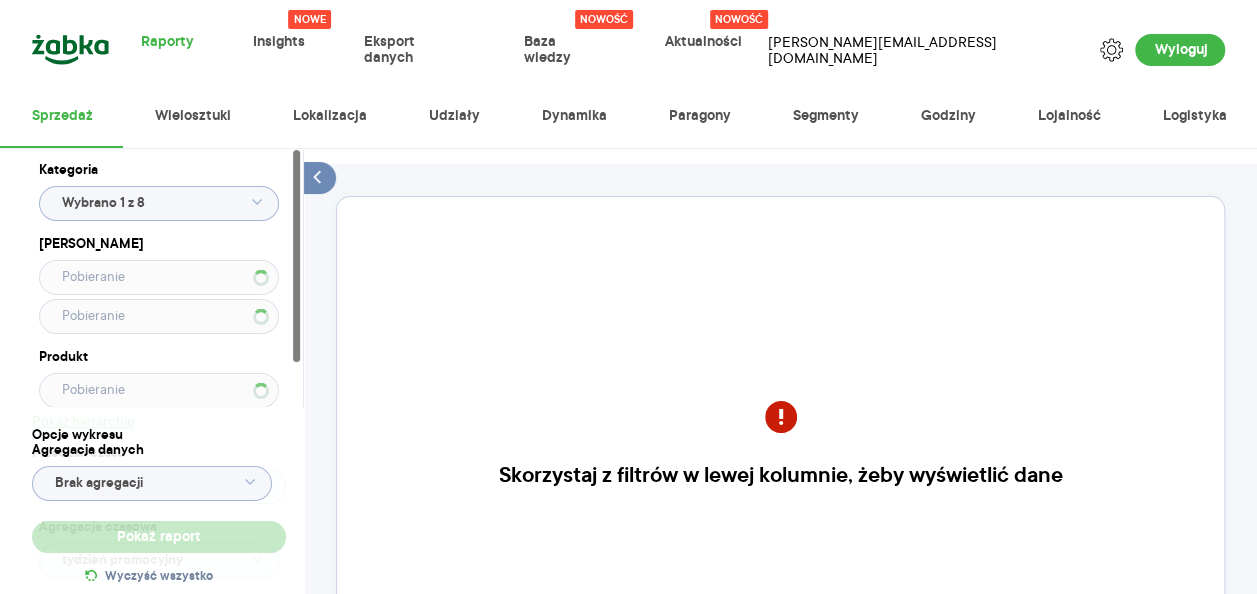 type 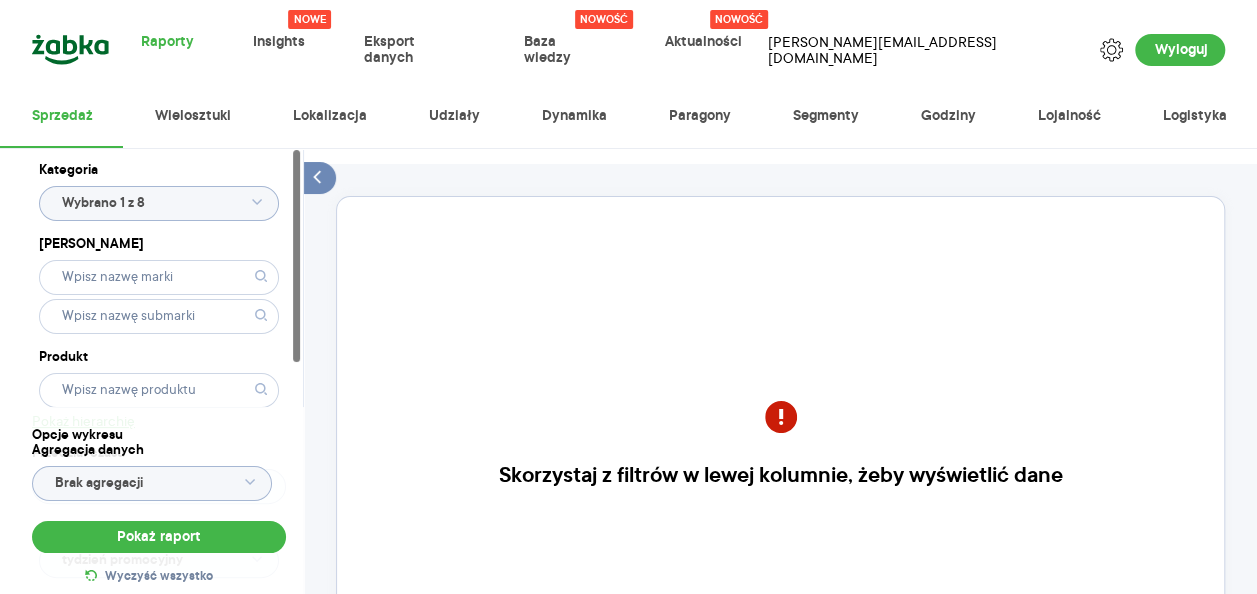 click 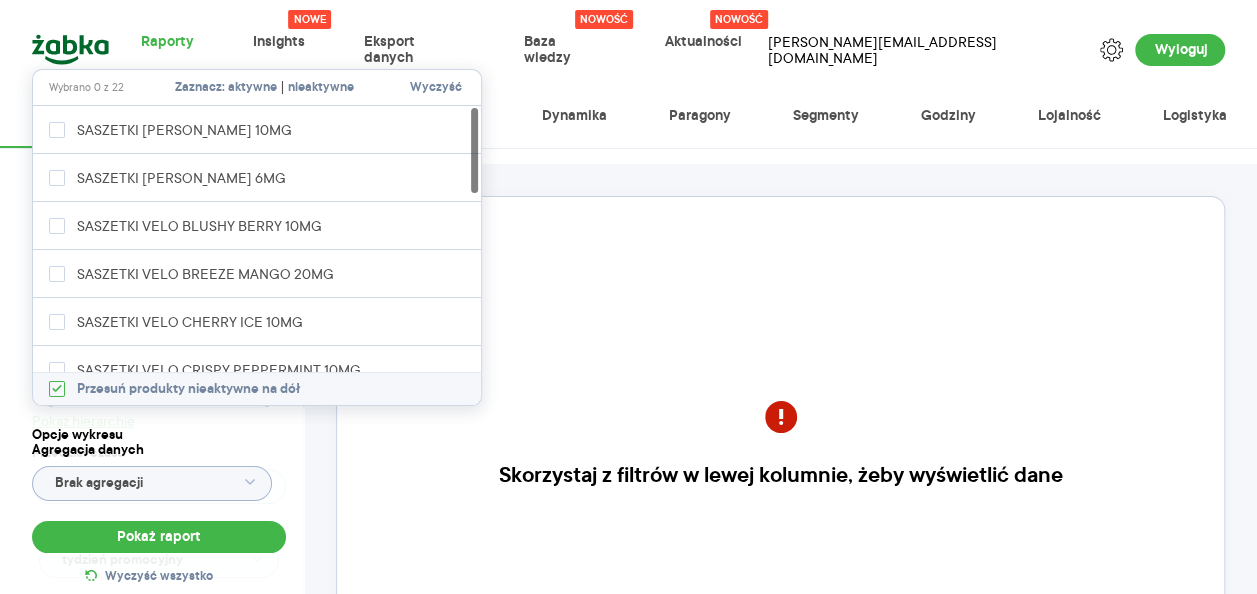 click on "aktywne" at bounding box center [252, 88] 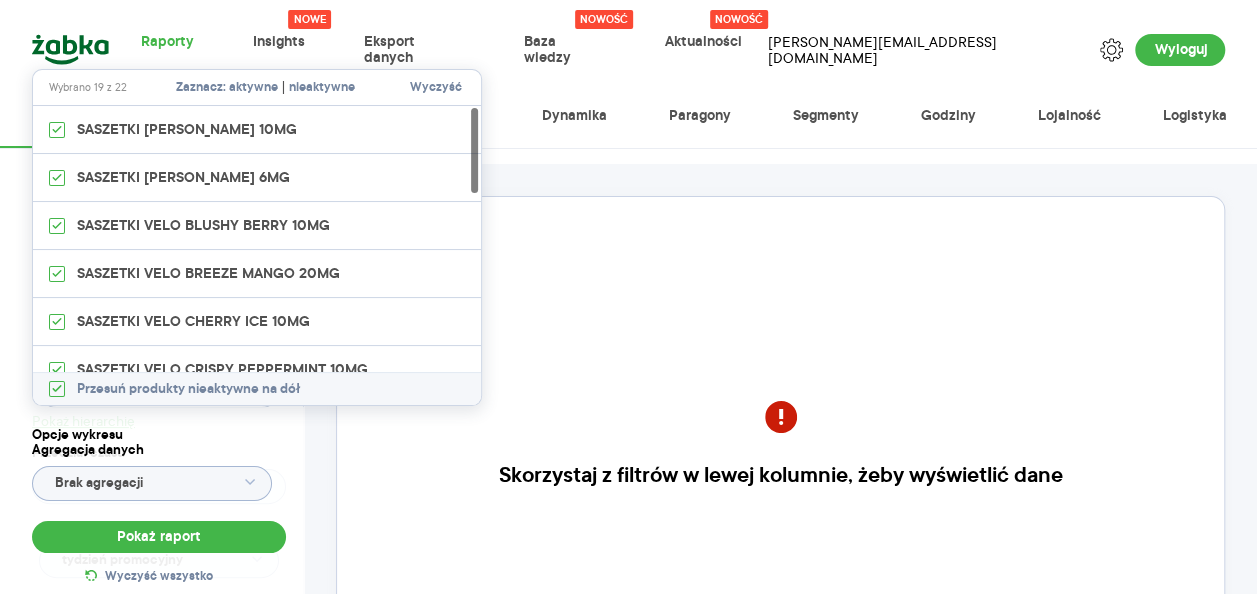 click on "Kategoria Wybrano 1 z 8 Marka Produkt Pokaż hierarchię Przedział czasu [DATE] - [DATE] Agregacja czasowa tydzień promocyjny" at bounding box center (159, 373) 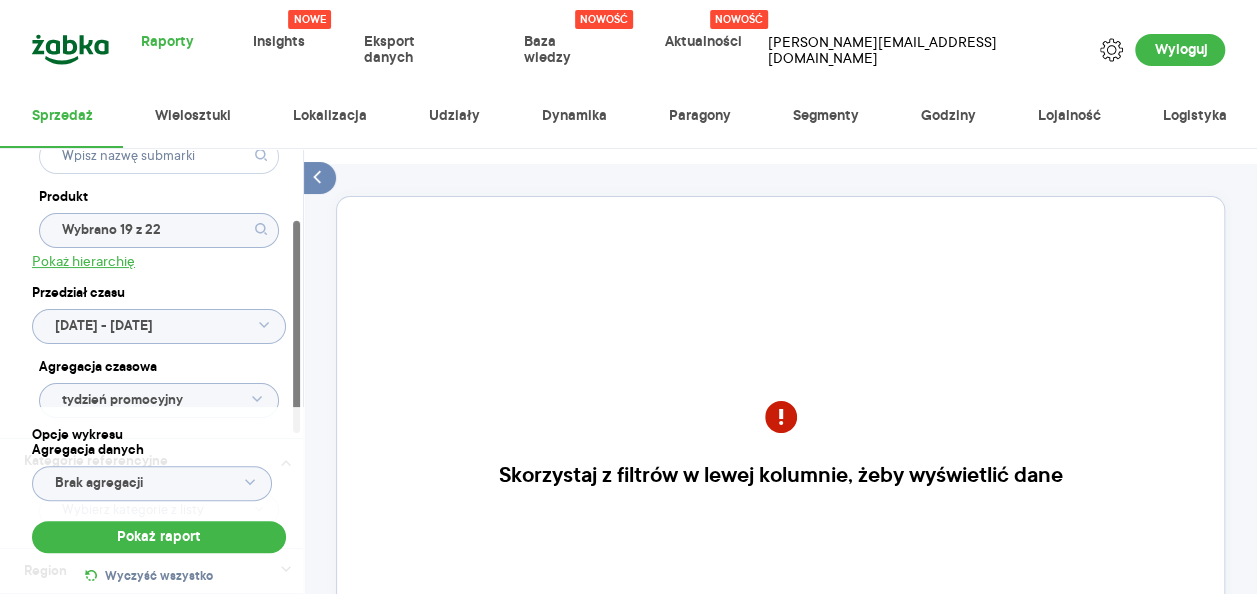 scroll, scrollTop: 162, scrollLeft: 0, axis: vertical 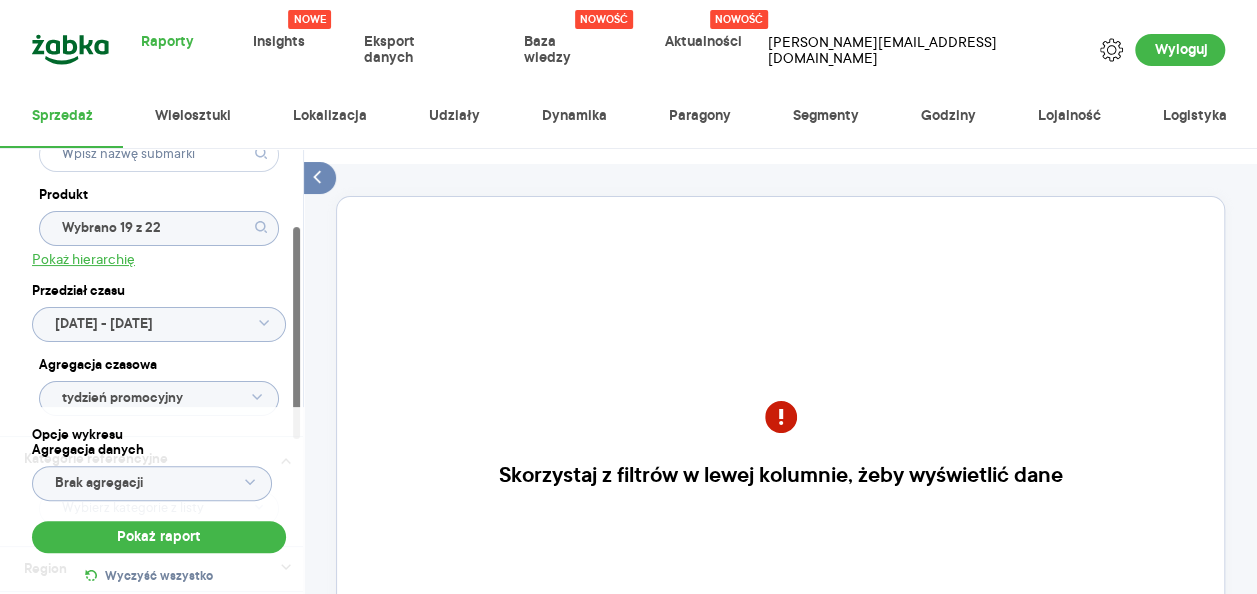 drag, startPoint x: 298, startPoint y: 261, endPoint x: 298, endPoint y: 338, distance: 77 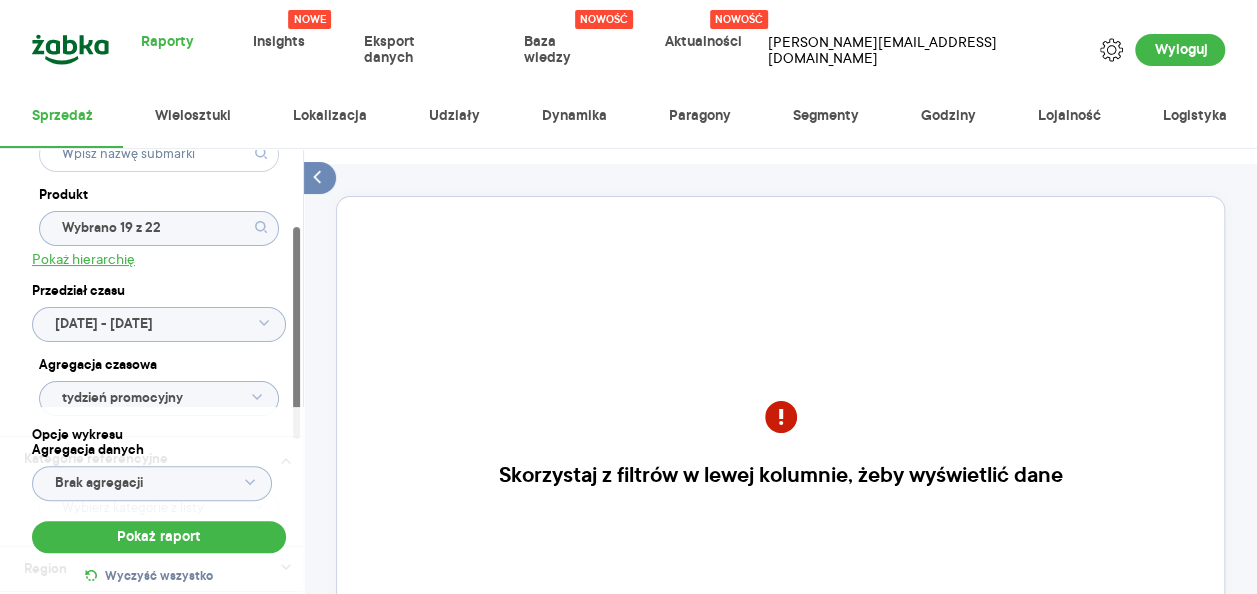 click at bounding box center (296, 333) 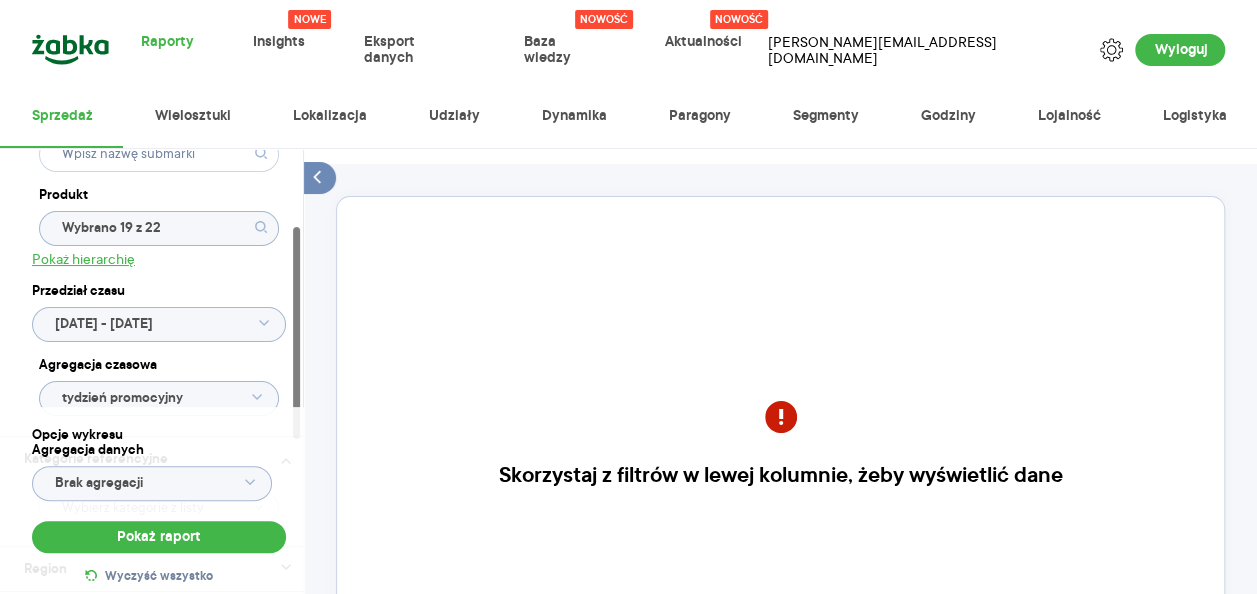 click on "Raporty Nowe Insights Eksport danych Nowość Baza wiedzy Nowość Aktualności [EMAIL_ADDRESS][DOMAIN_NAME] Wyloguj Sprzedaż Wielosztuki Lokalizacja Udziały Dynamika Paragony Segmenty Godziny Lojalność Logistyka Kategoria Wybrano 1 z 8 Marka Produkt Wybrano 19 z 22 Pokaż hierarchię Przedział czasu [DATE] - [DATE] Agregacja czasowa tydzień promocyjny Kategorie referencyjne Region Rodzaje sklepów Rodzaje transakcji Wszystkie Like For Like Uwzględnij LFL Opcje wykresu Agregacja danych Brak agregacji Pokaż raport Wyczyść wszystko Skorzystaj z filtrów w lewej kolumnie, żeby wyświetlić dane Masz pytania dot. działania portalu? Napisz do nas na  [EMAIL_ADDRESS][DOMAIN_NAME]
More than one instance of Sumo is attempting to start on this page. Please check that you are only loading Sumo once per page. BDOW!" at bounding box center [628, 297] 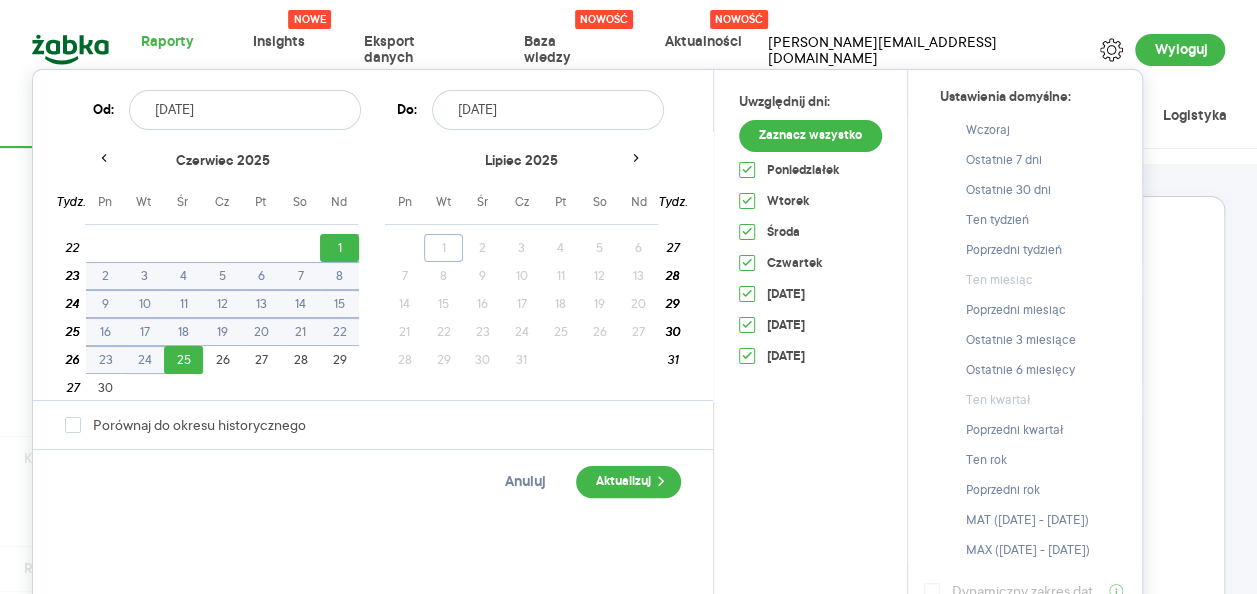 click on "[DATE]" at bounding box center (245, 110) 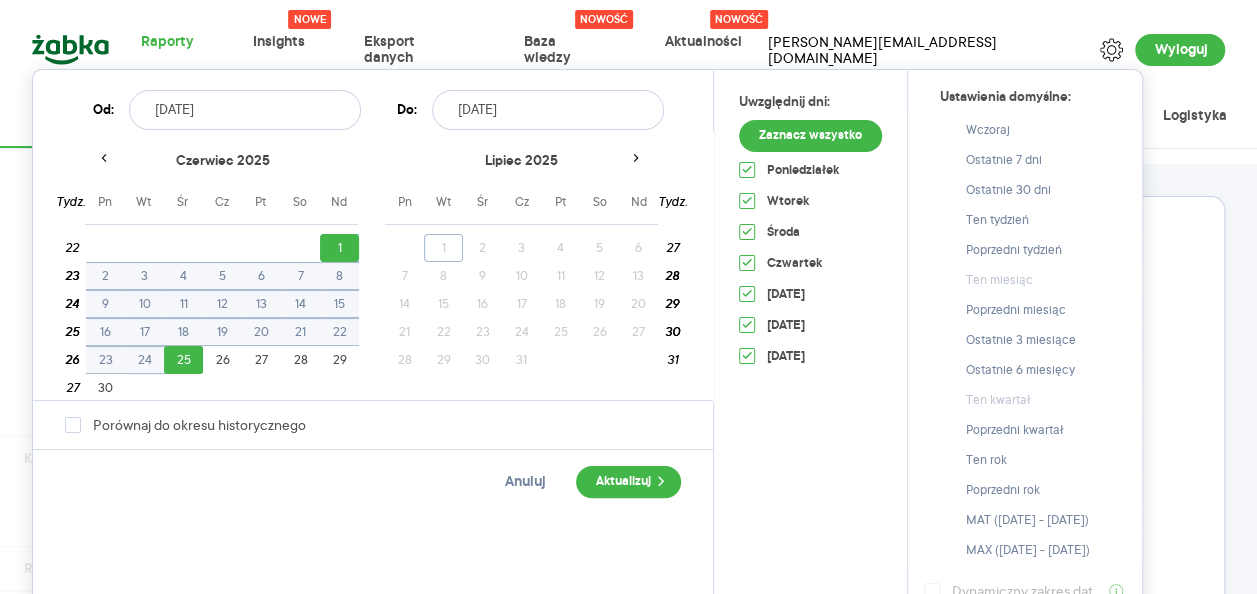 click on "1" at bounding box center (339, 248) 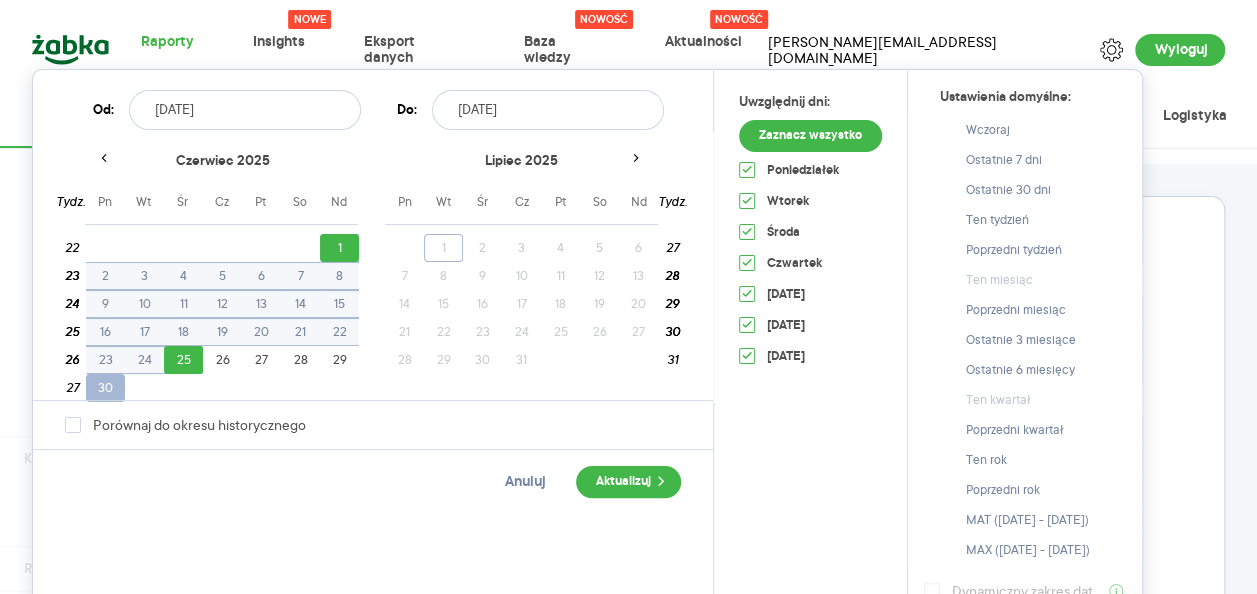 click on "30" at bounding box center (105, 388) 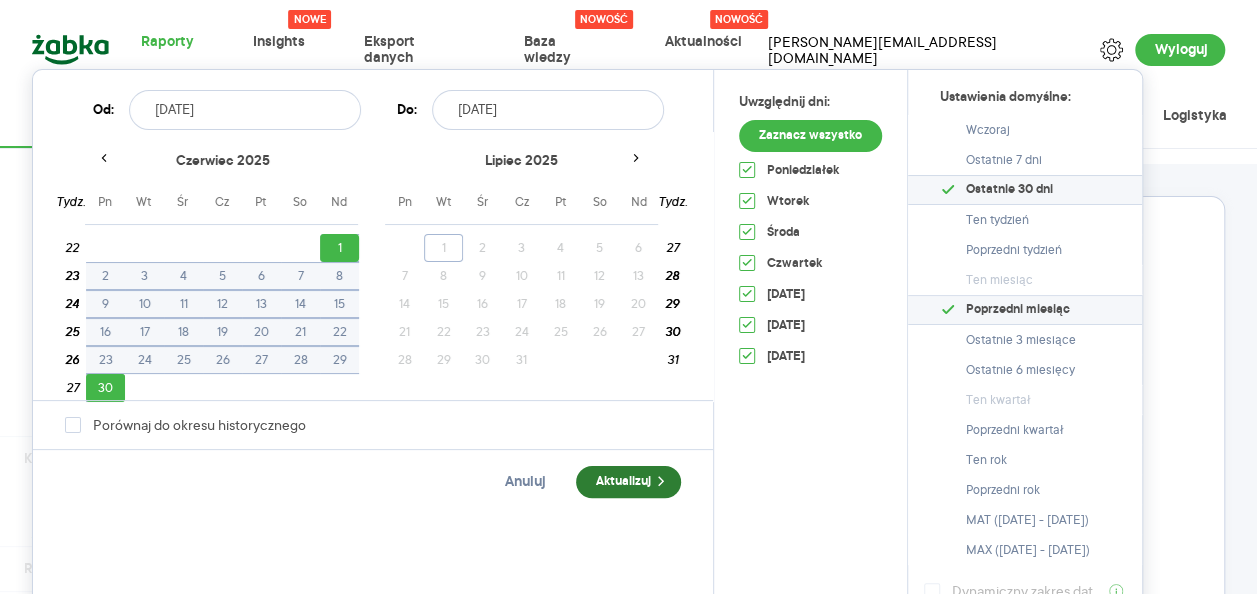 click on "Aktualizuj" at bounding box center (628, 482) 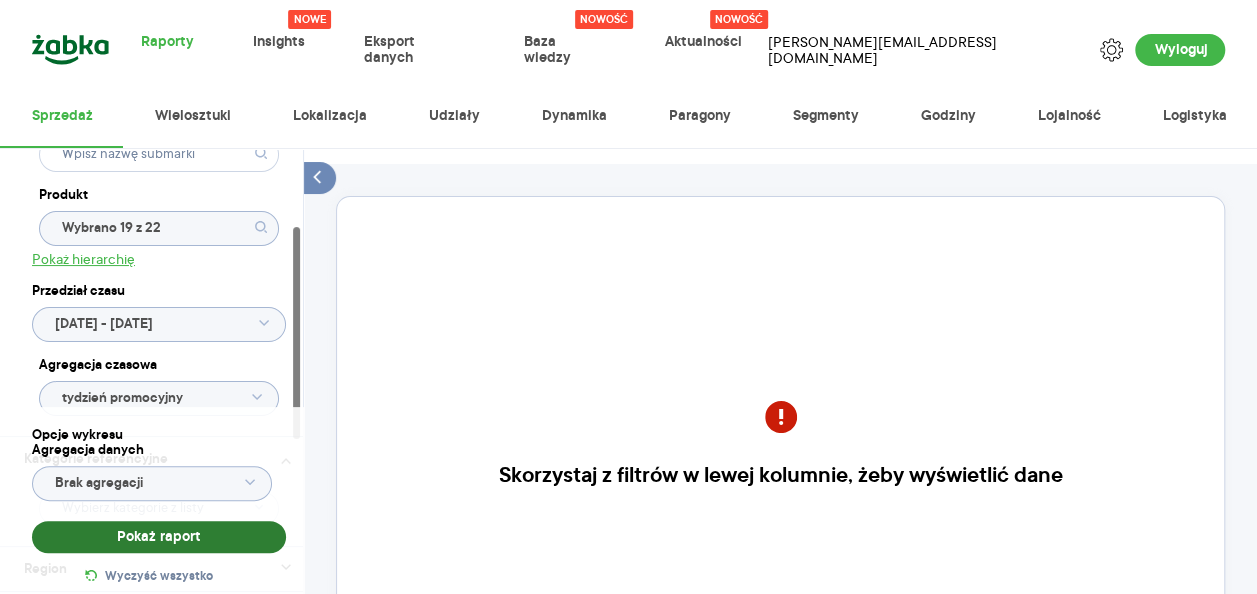 click on "Pokaż raport" at bounding box center (159, 537) 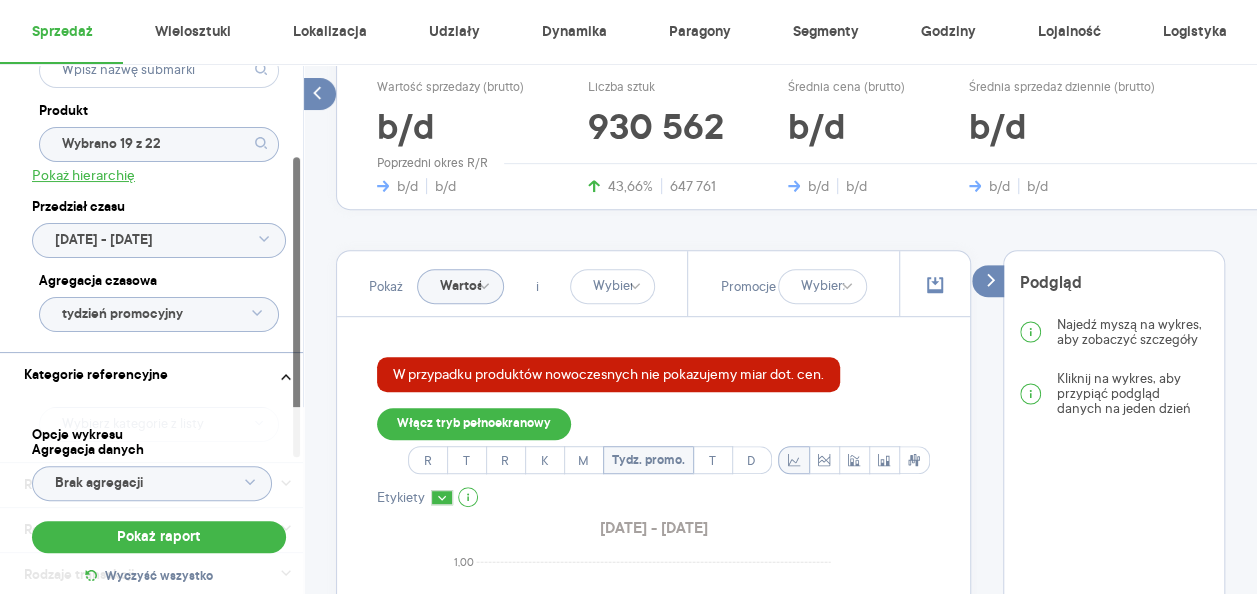scroll, scrollTop: 386, scrollLeft: 0, axis: vertical 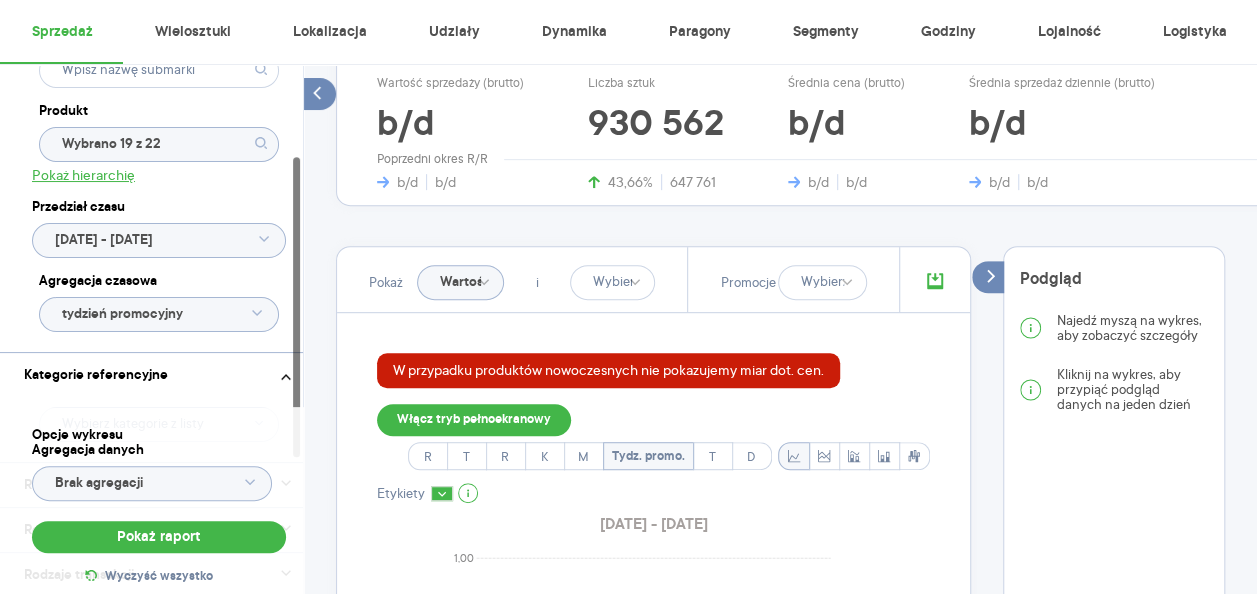 click 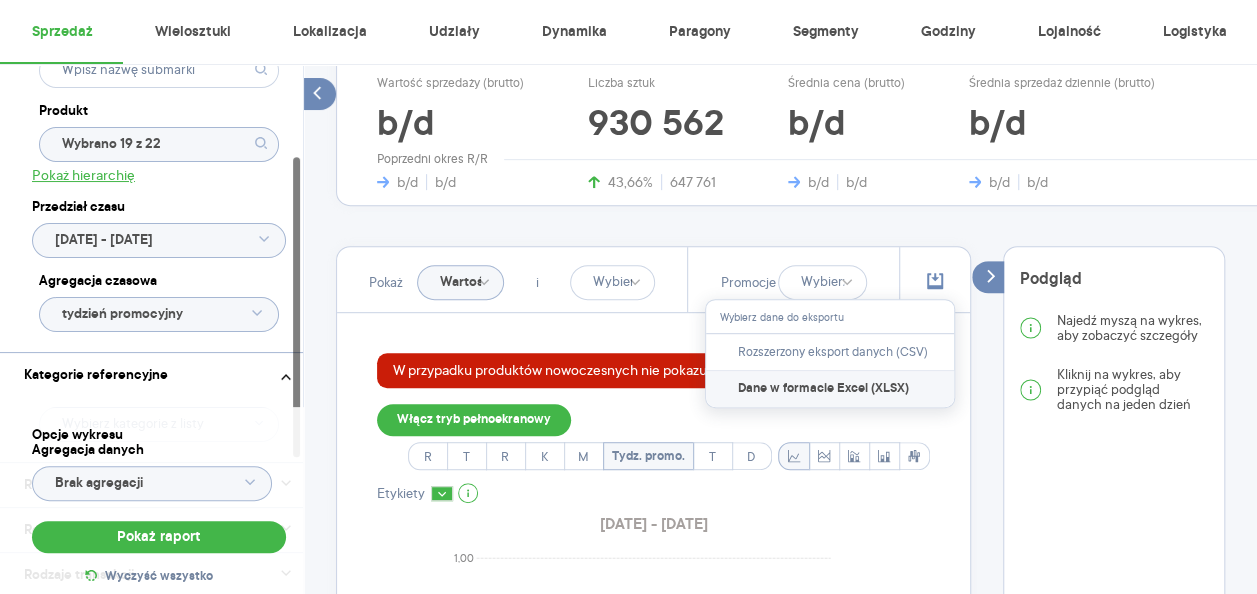 click on "Dane w formacie Excel (XLSX)" at bounding box center [823, 389] 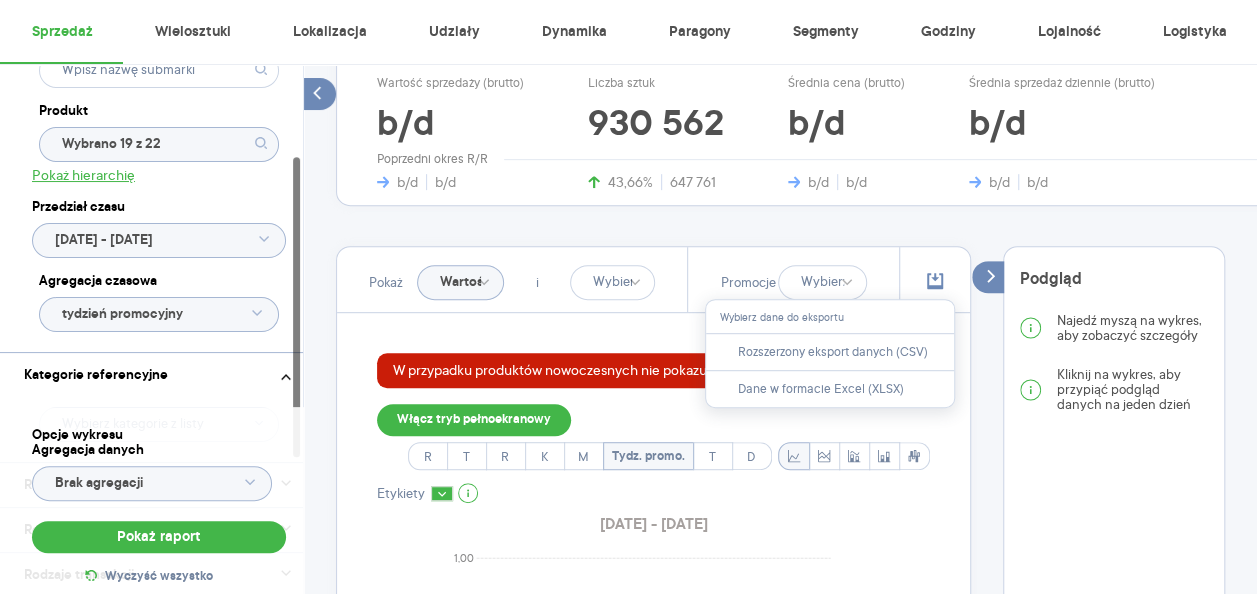 click on "tydzień promocyjny" 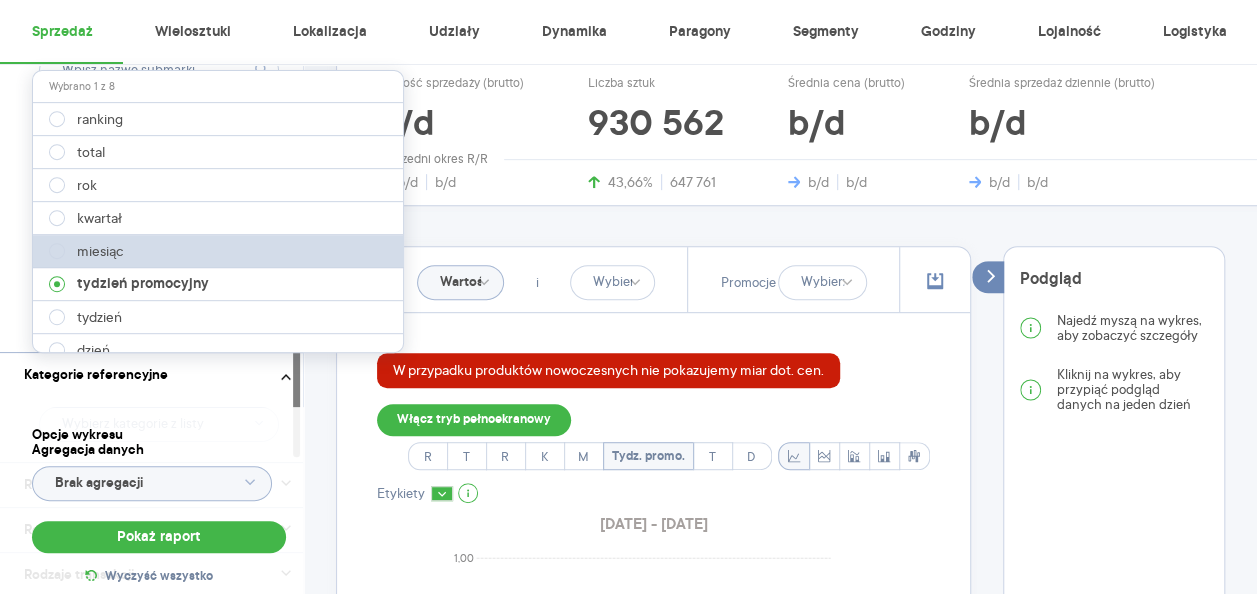 click on "miesiąc" at bounding box center [219, 251] 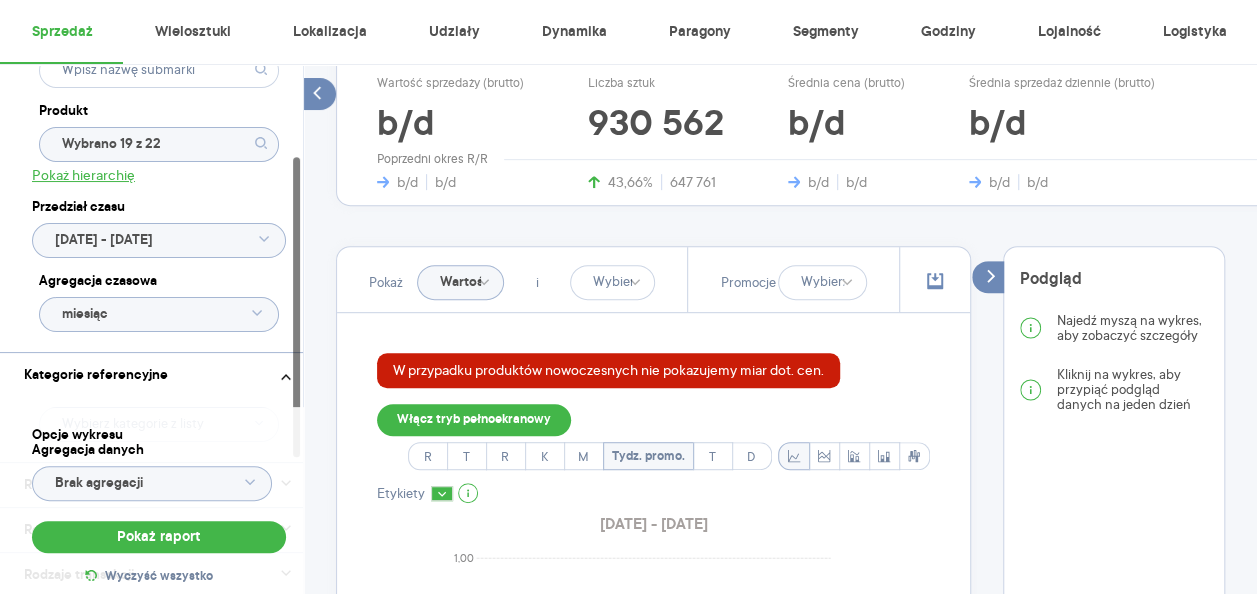 click on "miesiąc" 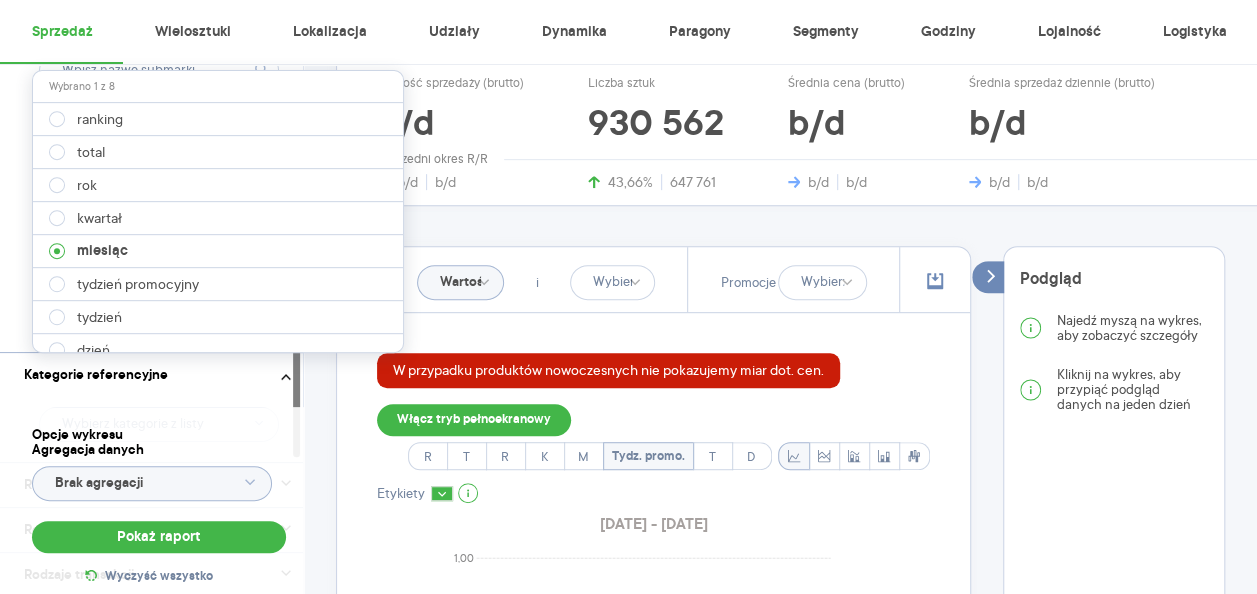 click on "Kategoria Wybrano 1 z 8 Marka Produkt Wybrano 19 z 22 Pokaż hierarchię Przedział czasu [DATE] - [DATE] Agregacja czasowa Kategorie referencyjne Region Rodzaje sklepów Rodzaje transakcji Wszystkie Like For Like Uwzględnij LFL Opcje wykresu Agregacja danych Brak agregacji Pokaż raport Wyczyść wszystko Sprzedaż Podsumowanie - dane własne  (British American Tobacco) W przypadku produktów nowoczesnych nie pokazujemy miar dot. cen. Pokaż: Dane total Dane per sklep Dystrybucja Jednostki naturalne Dane własne Wartość sprzedaży (brutto) b/d b/d b/d Liczba sztuk 930 562 43,66% 647 761 Średnia cena (brutto) b/d b/d b/d Średnia sprzedaż dziennie (brutto) b/d b/d b/d Poprzedni okres R/R Pokaż Wartość i Promocje W przypadku produktów nowoczesnych nie pokazujemy miar dot. cen. Włącz tryb pełnoekranowy R T R K M Tydz. promo. T D Etykiety [DATE] - [DATE] 0,00 0,14 0,29 0,43 0,57 0,71 0,86 1,00 Wartość sprzedaży (brutto) 22 23 24 25 [DATE] [DATE] Tydz. promo. Legenda: [PERSON_NAME]" at bounding box center [780, 551] 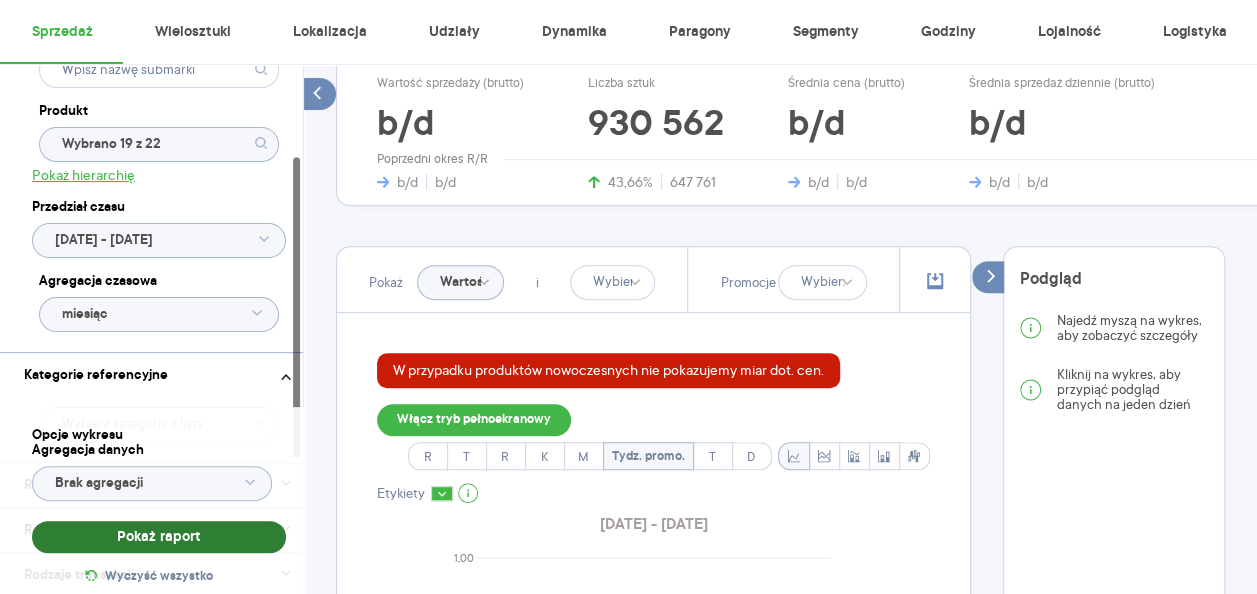 click on "Pokaż raport" at bounding box center (159, 537) 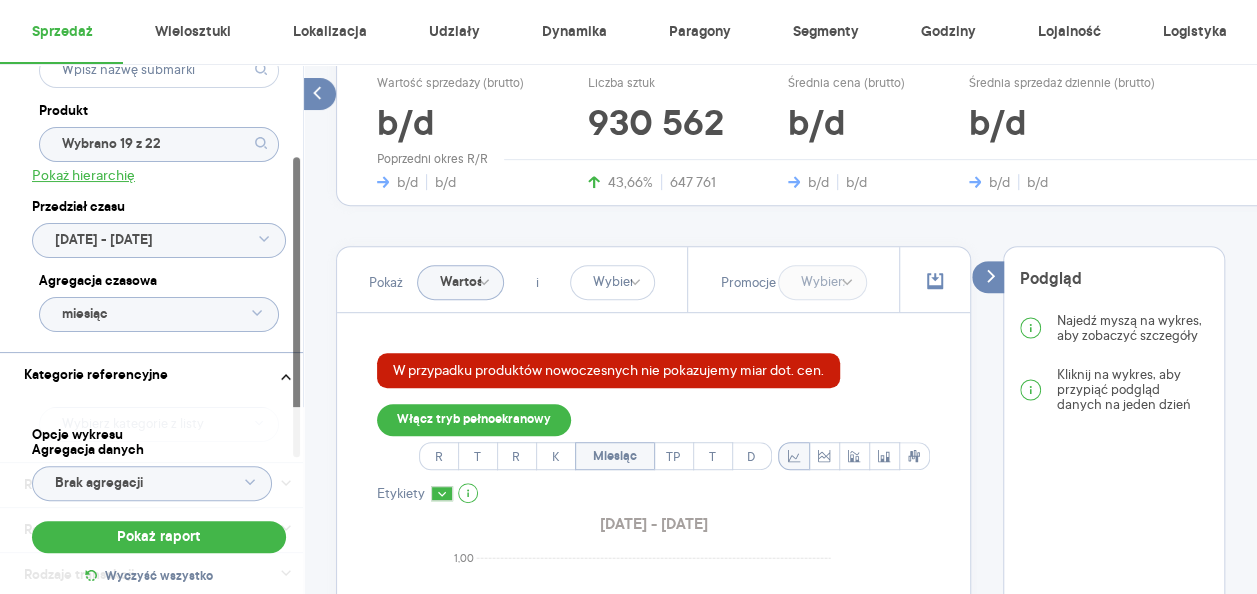 scroll, scrollTop: 402, scrollLeft: 0, axis: vertical 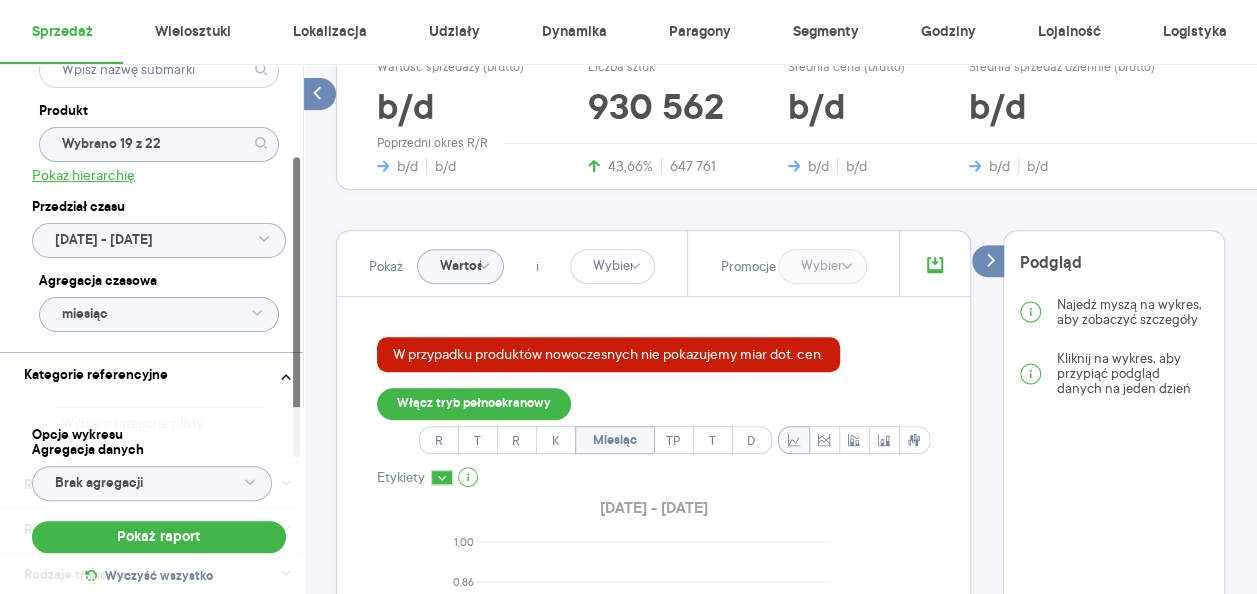 click 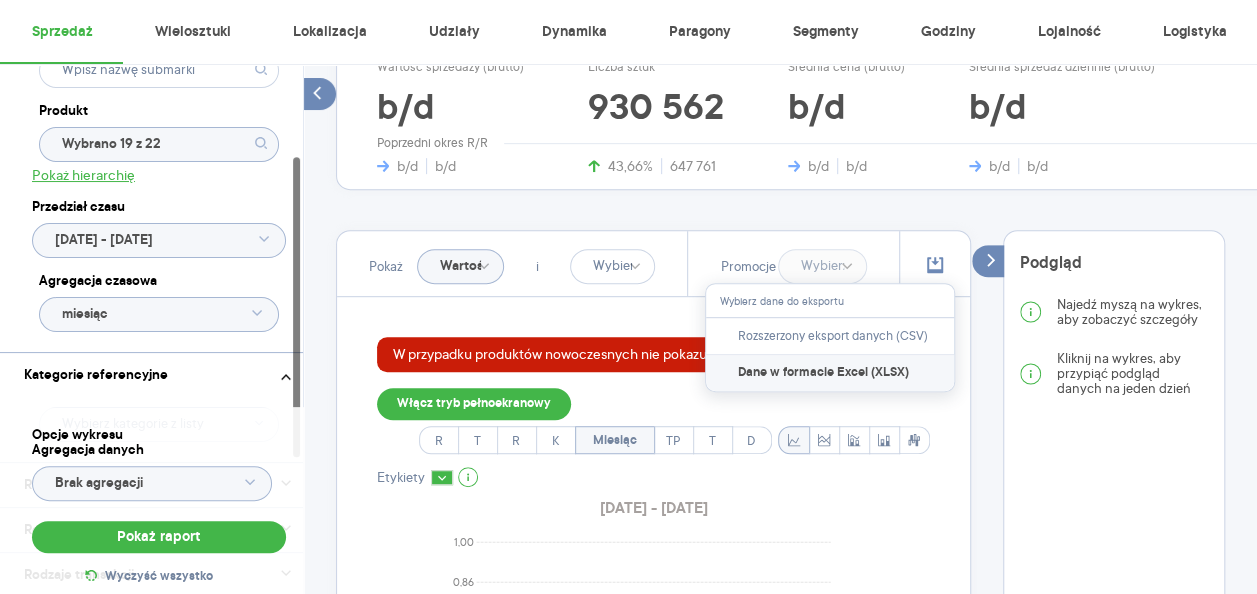 click on "Dane w formacie Excel (XLSX)" at bounding box center (823, 373) 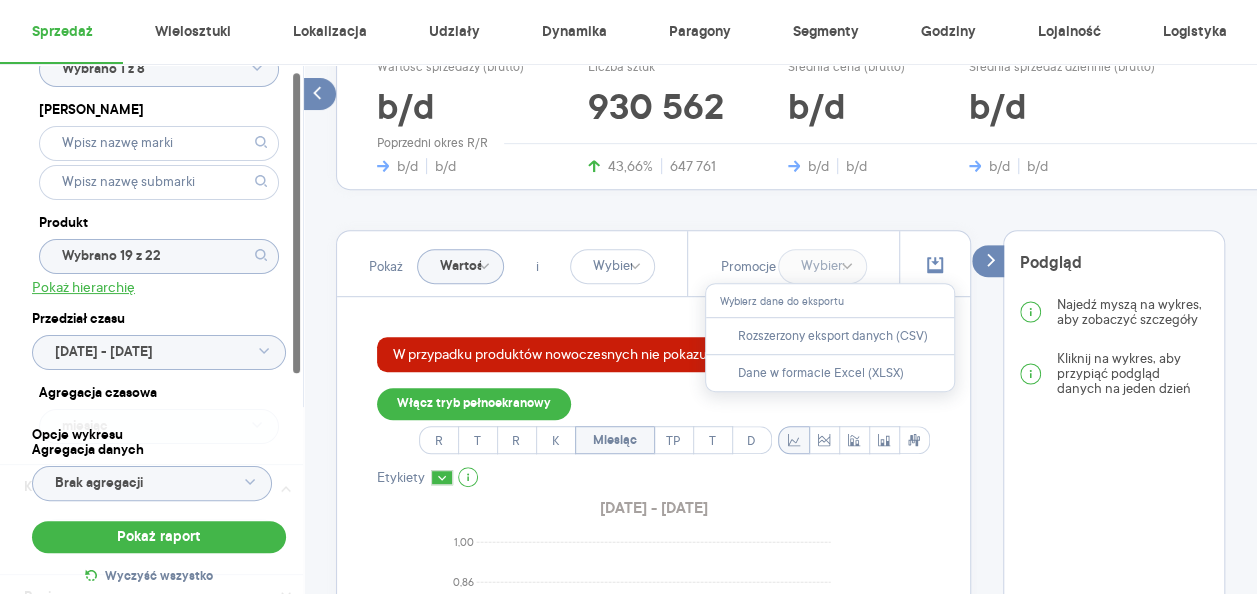 scroll, scrollTop: 12, scrollLeft: 0, axis: vertical 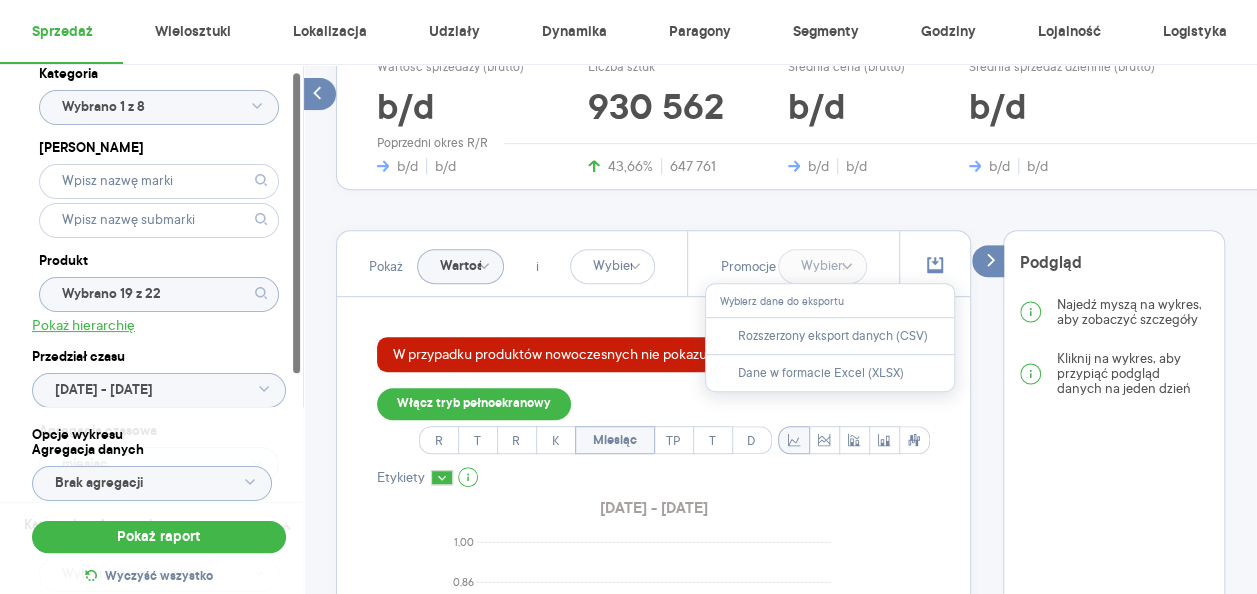 drag, startPoint x: 294, startPoint y: 192, endPoint x: 296, endPoint y: 108, distance: 84.0238 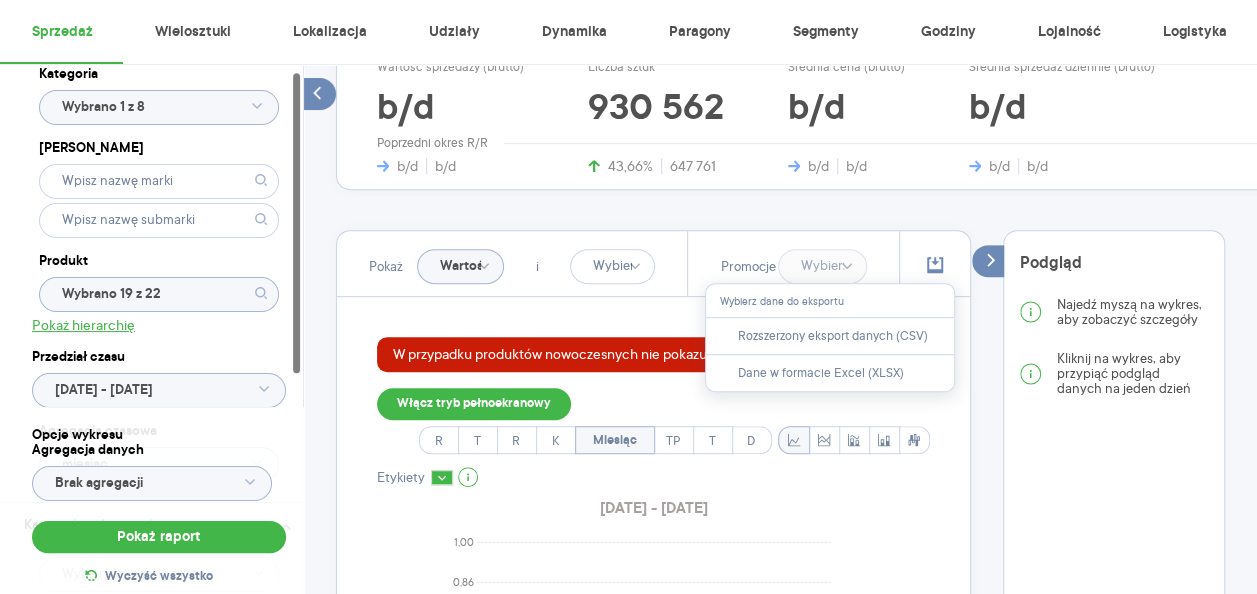 click at bounding box center [296, 223] 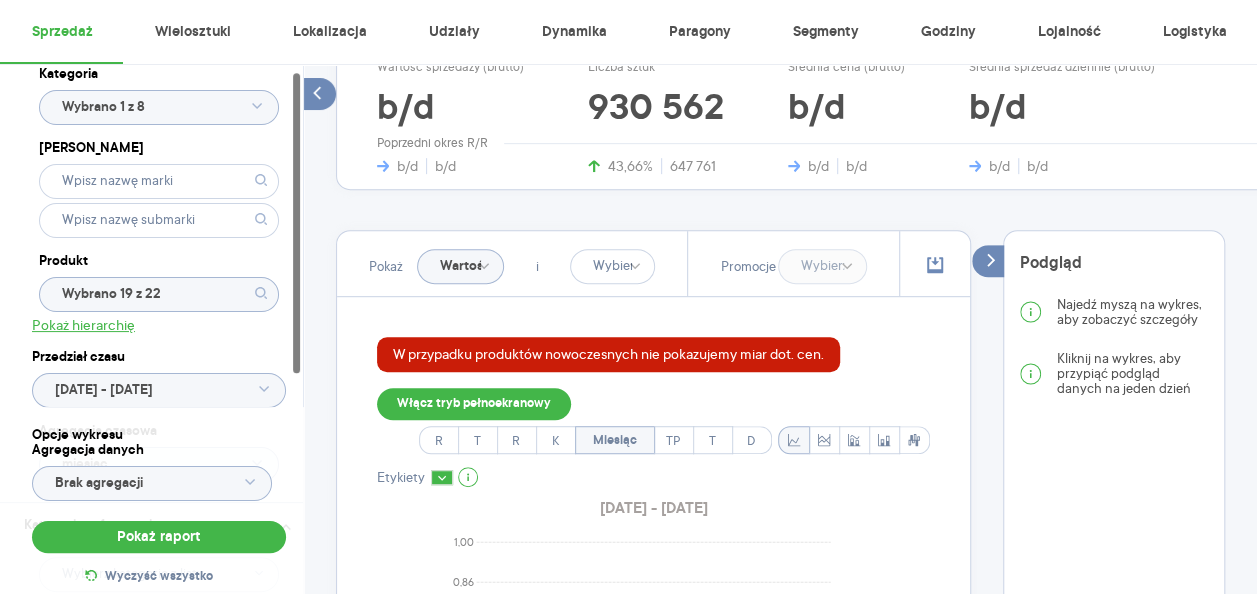 click 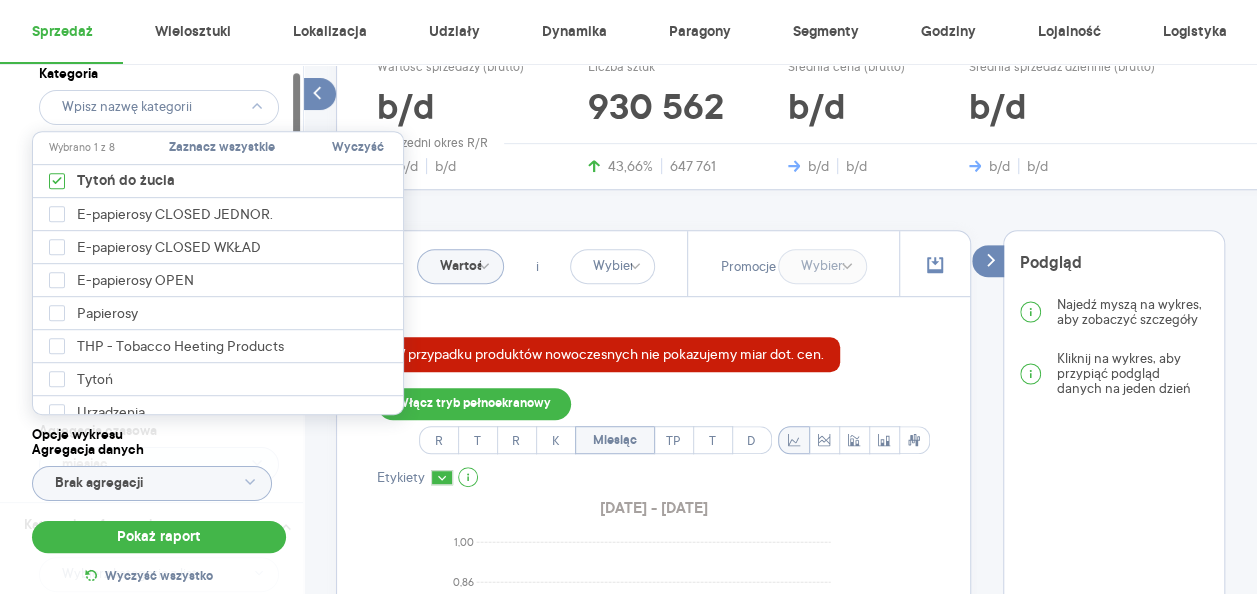 click on "Wyczyść" at bounding box center [358, 148] 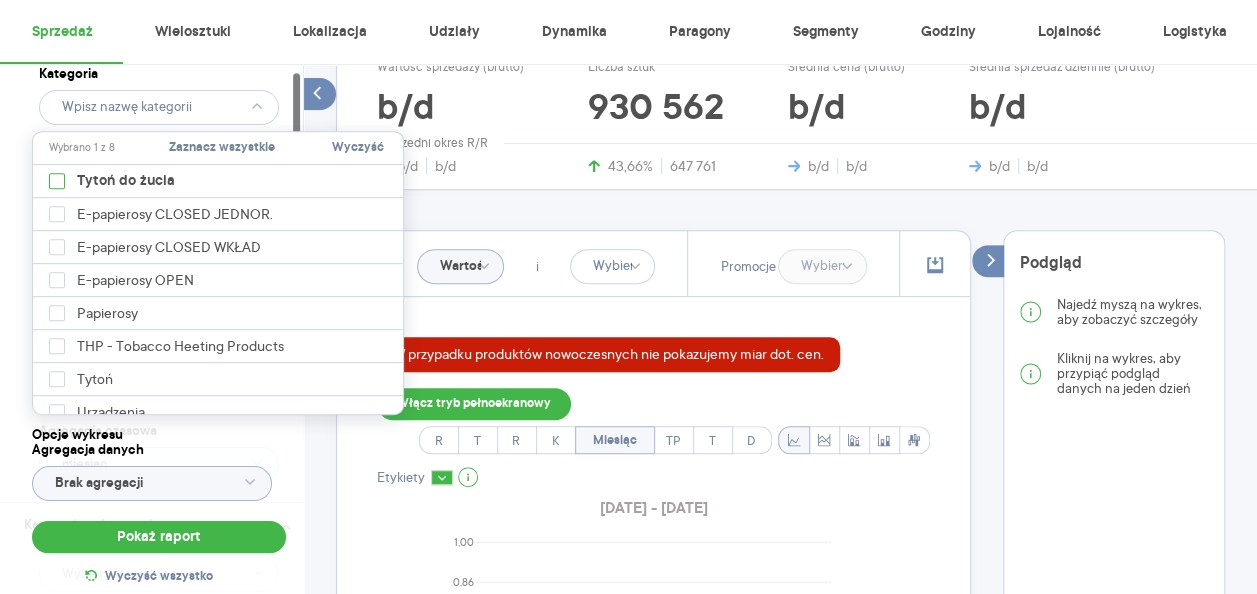 checkbox on "false" 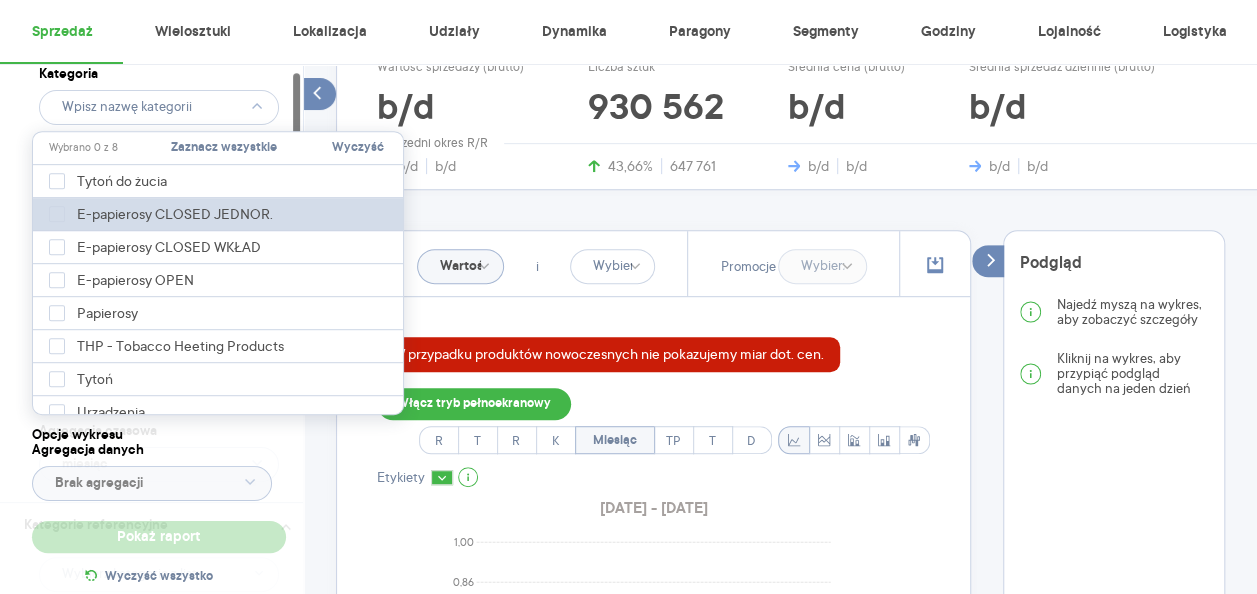 click on "E-papierosy CLOSED JEDNOR." at bounding box center [219, 214] 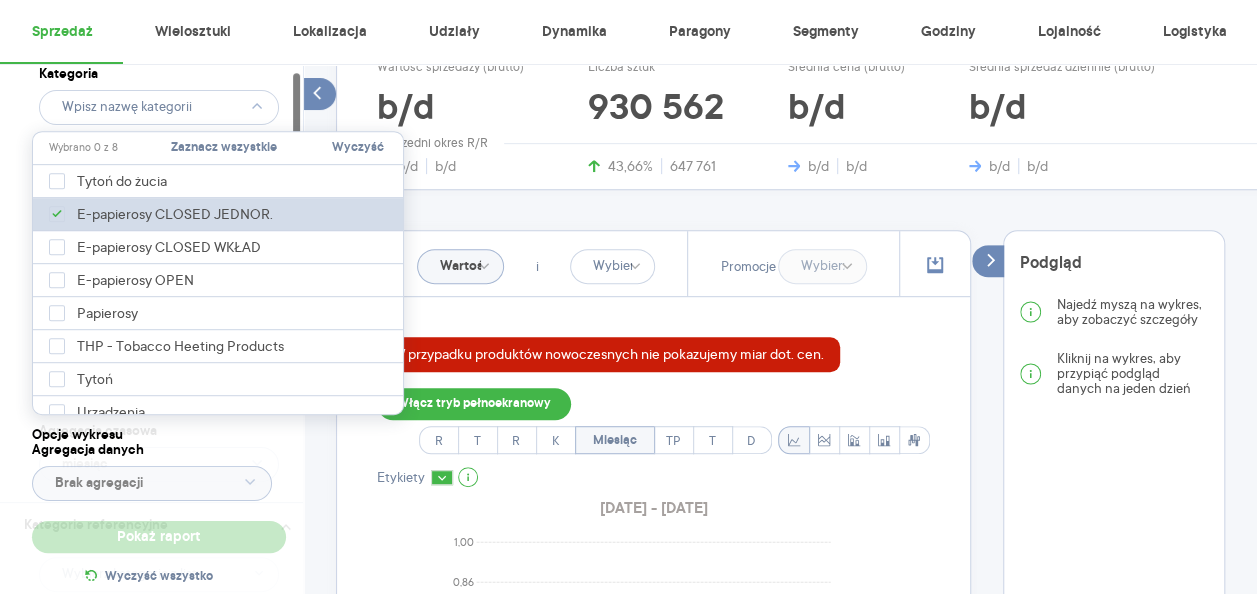 type on "Wybrano 19 z 19" 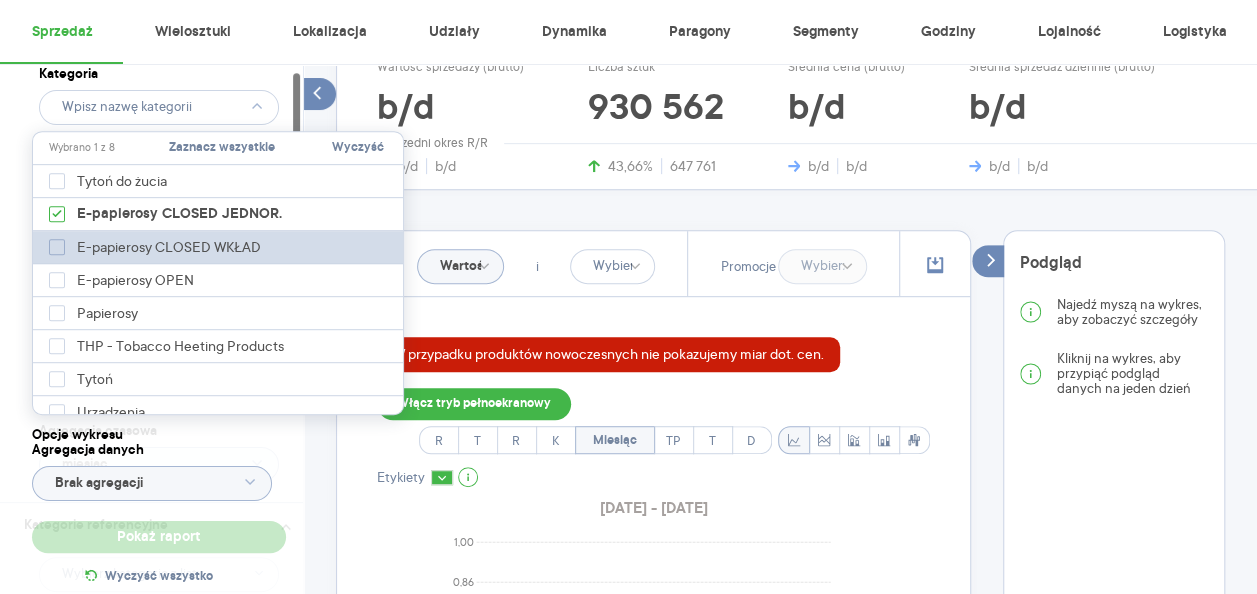 click 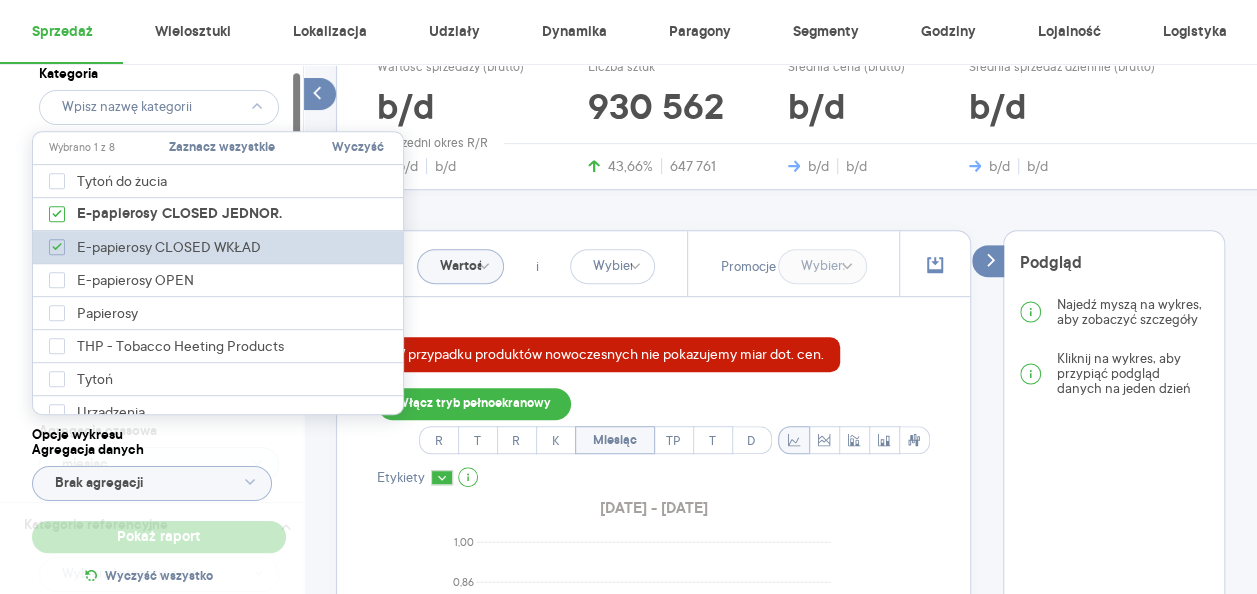 type on "Pobieranie" 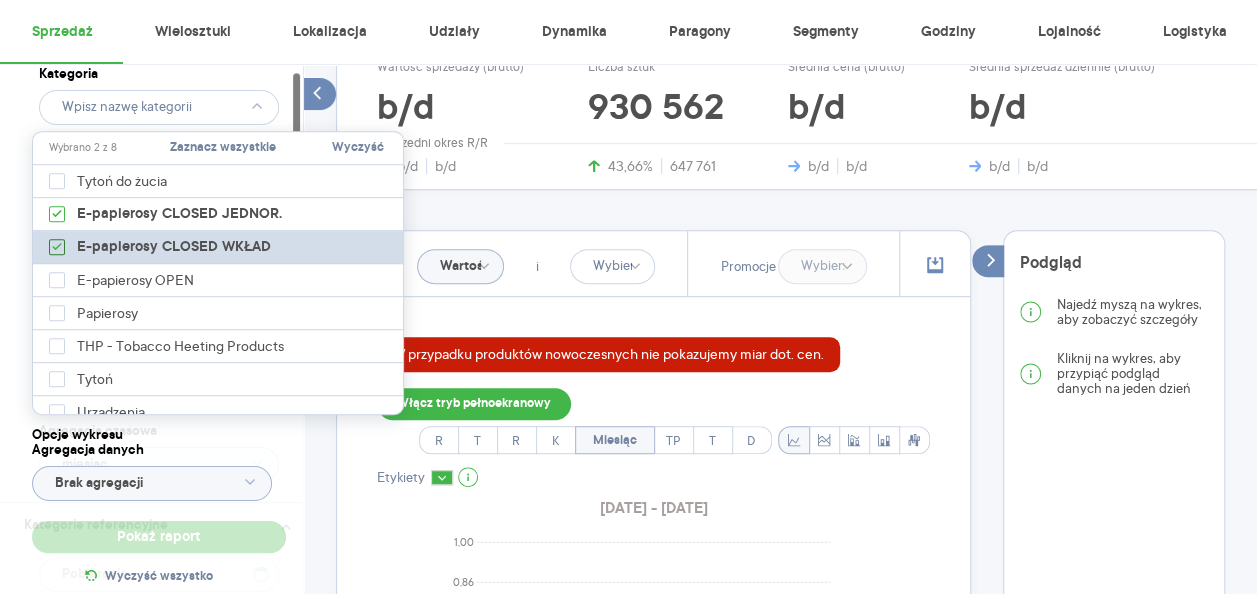 type 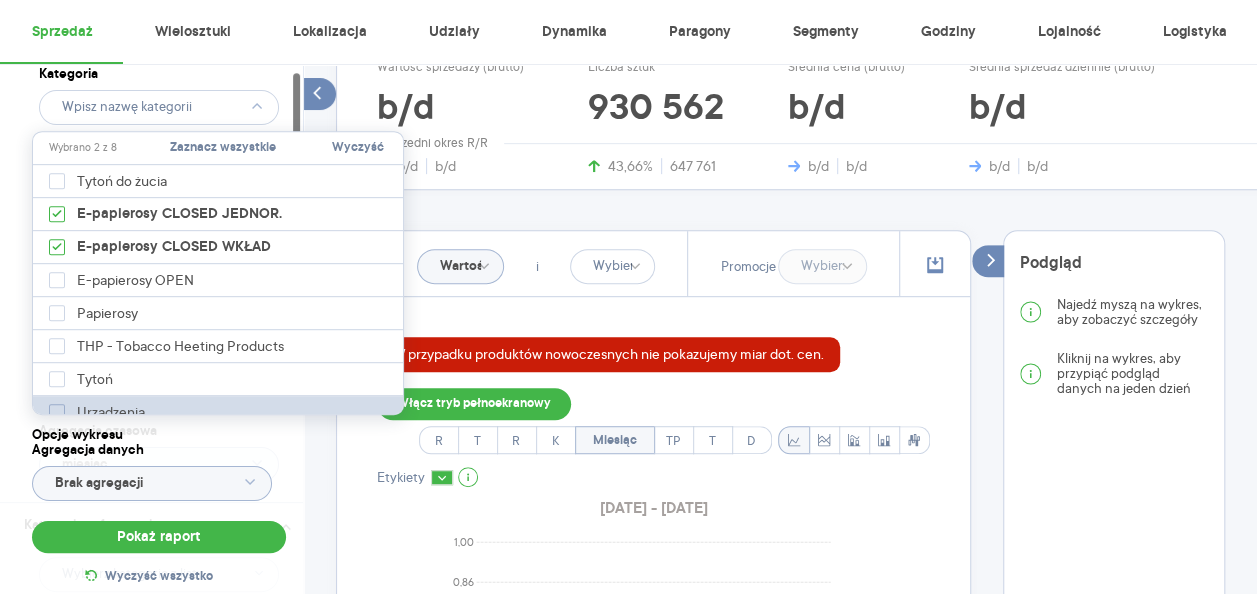 click 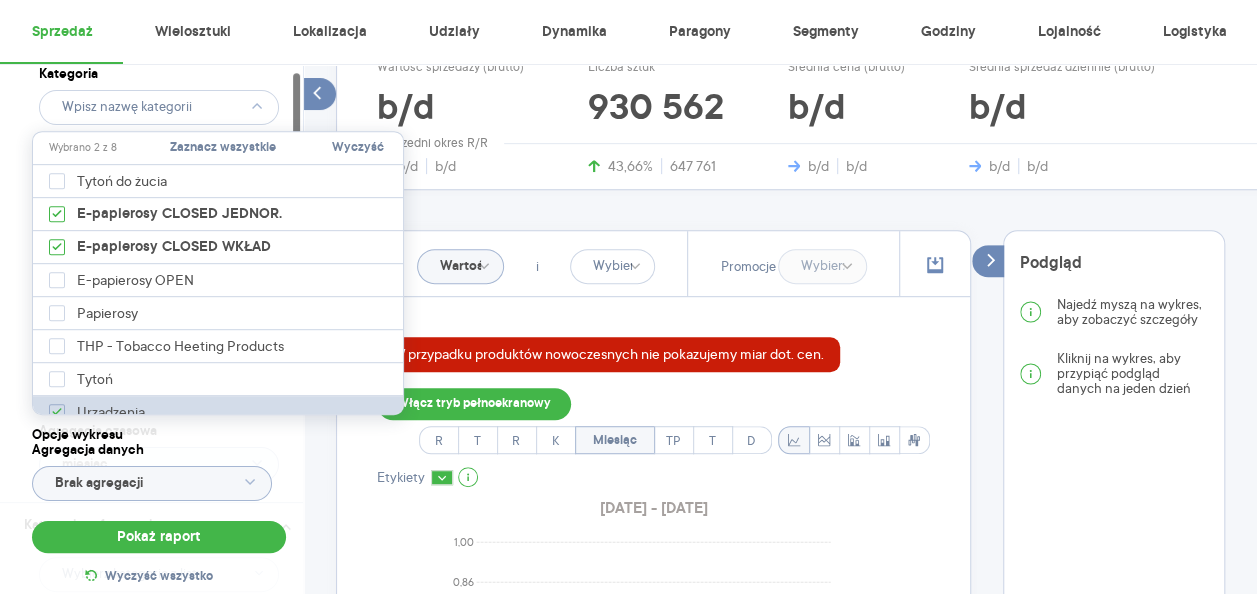 type on "Pobieranie" 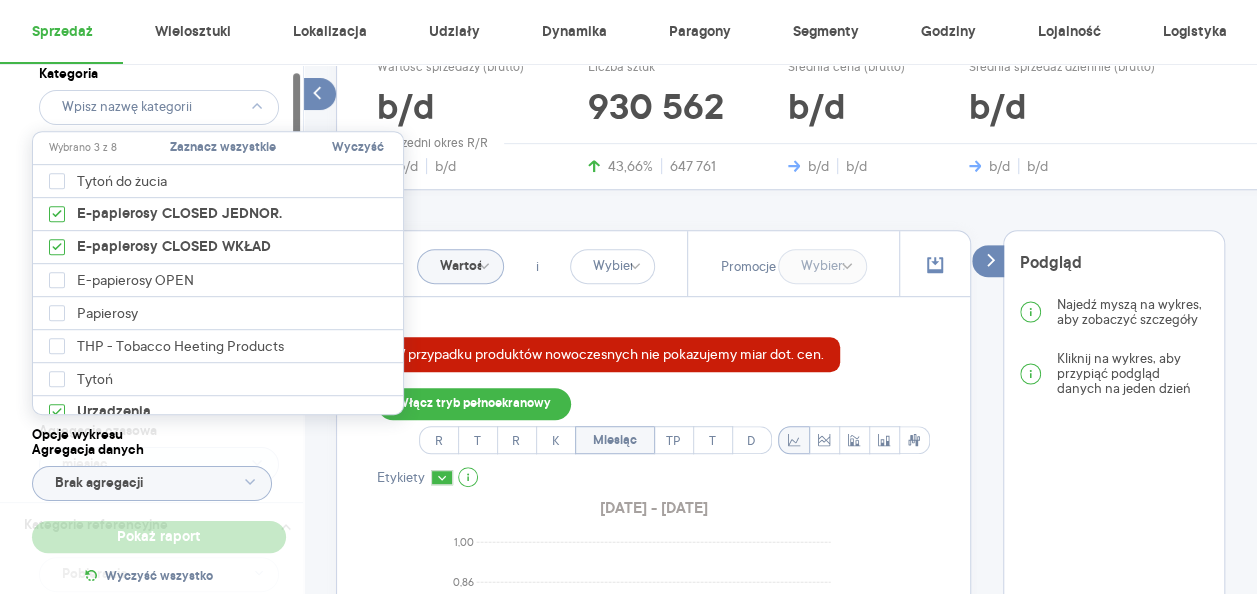 type 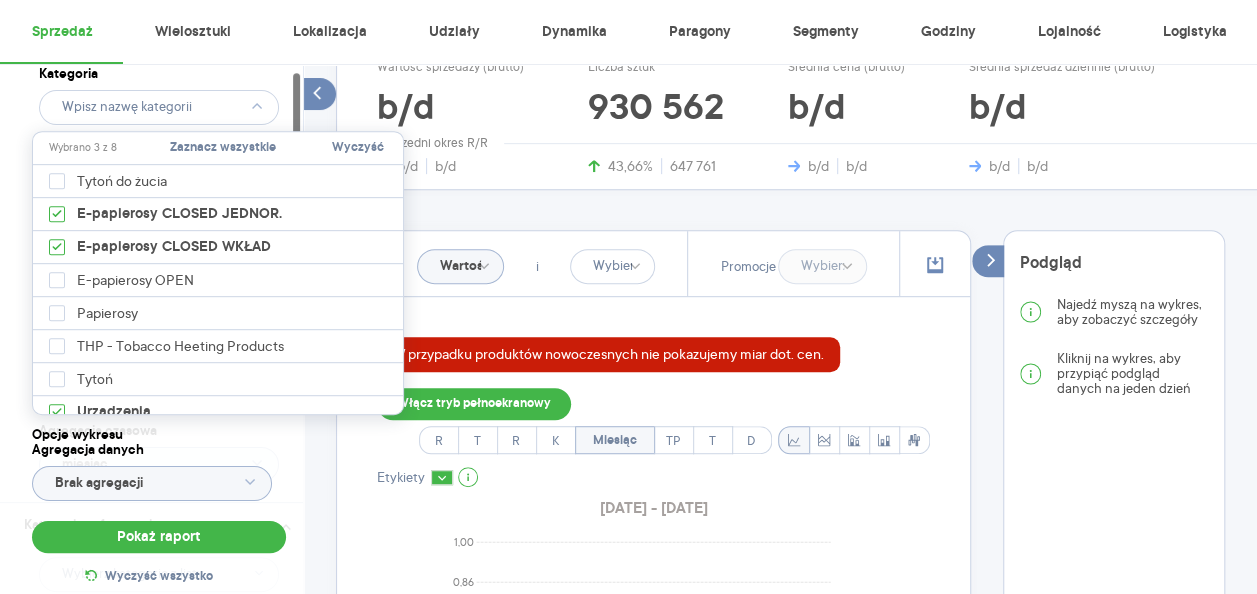 click on "Kategoria Marka Produkt Pokaż hierarchię Przedział czasu [DATE] - [DATE] Agregacja czasowa miesiąc" at bounding box center [159, 277] 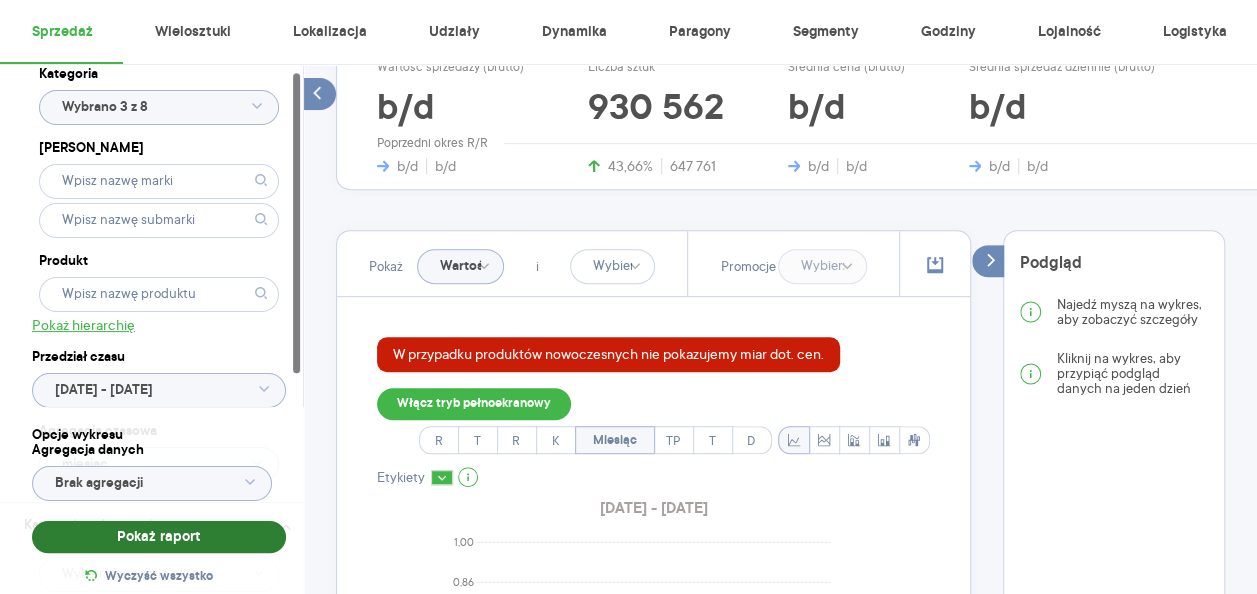 click on "Pokaż raport" at bounding box center [159, 537] 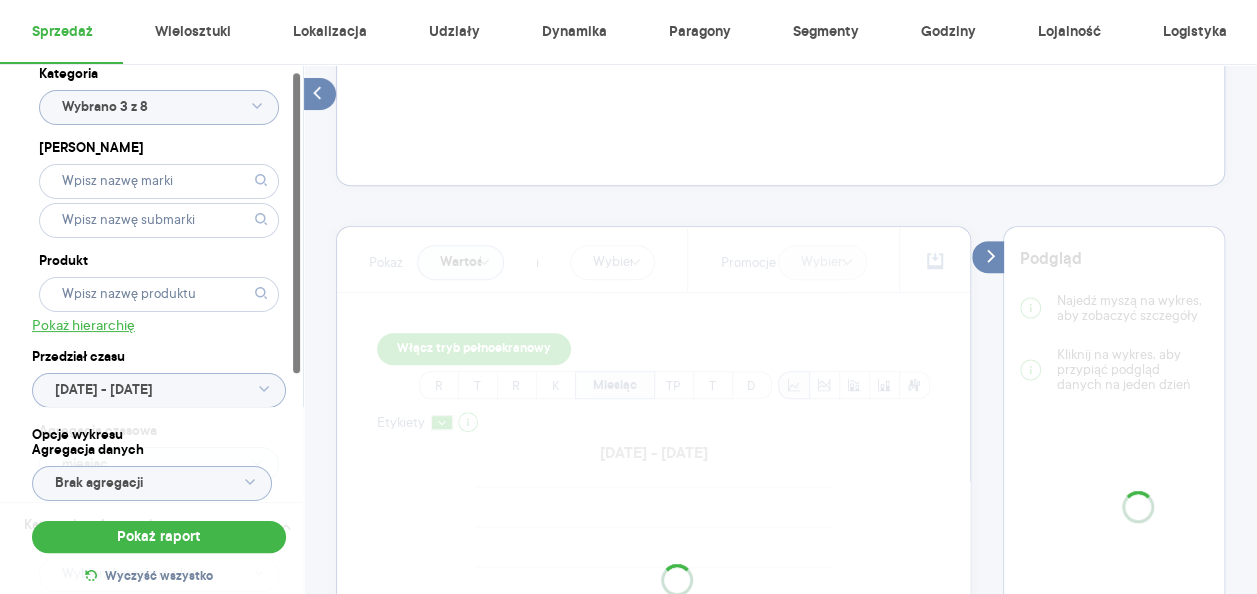 scroll, scrollTop: 386, scrollLeft: 0, axis: vertical 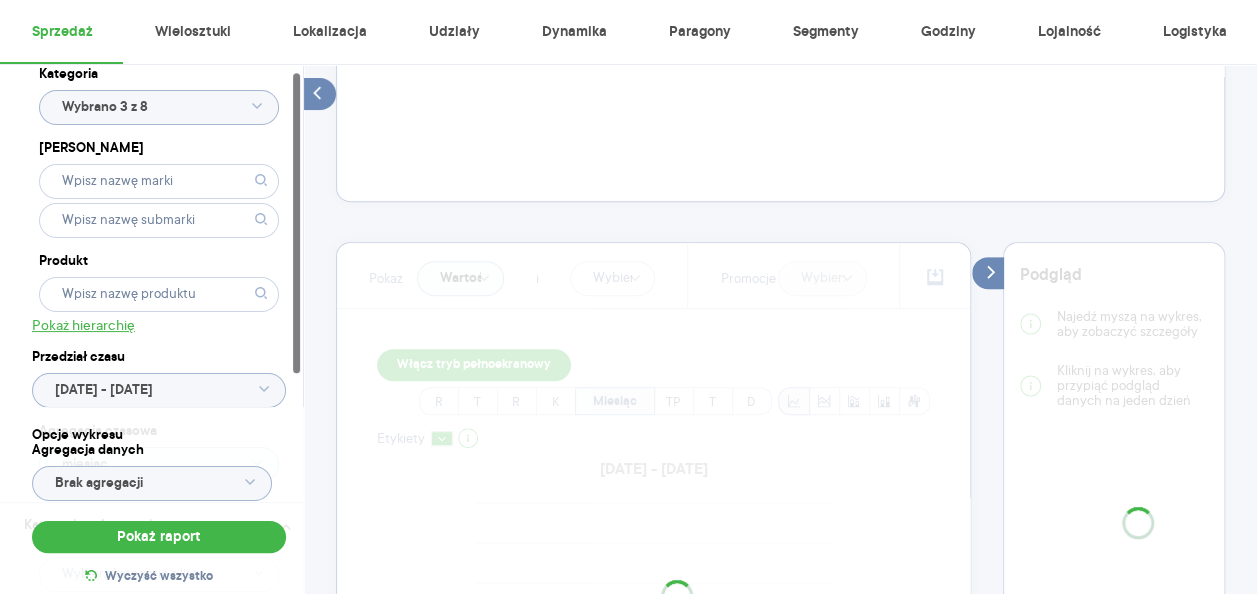click 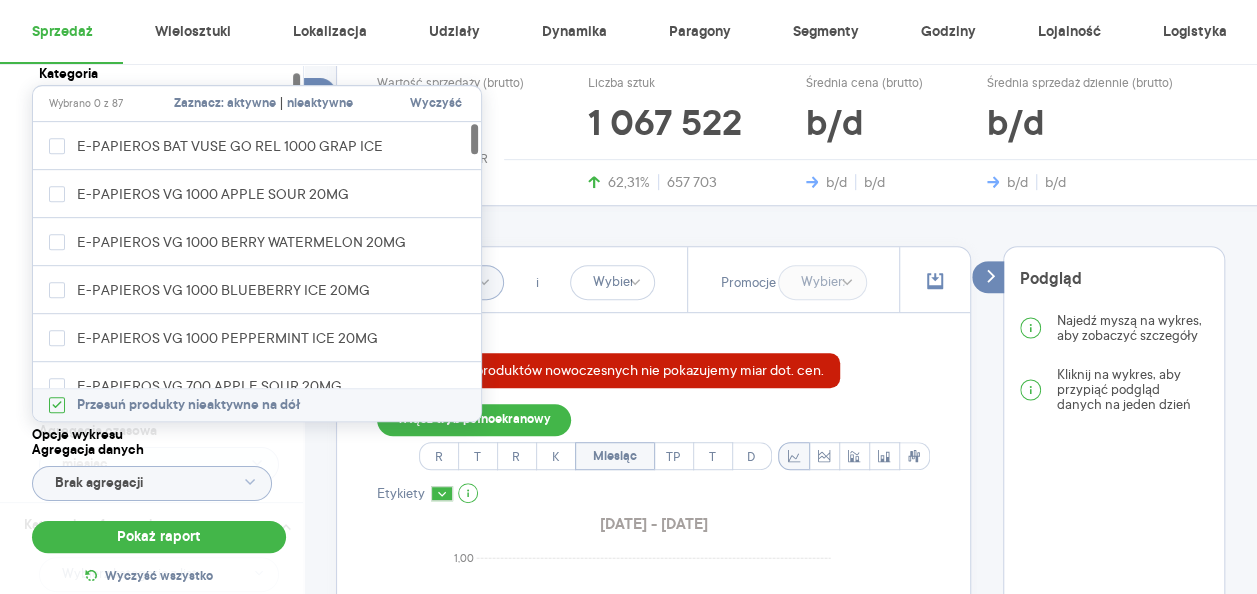 scroll, scrollTop: 402, scrollLeft: 0, axis: vertical 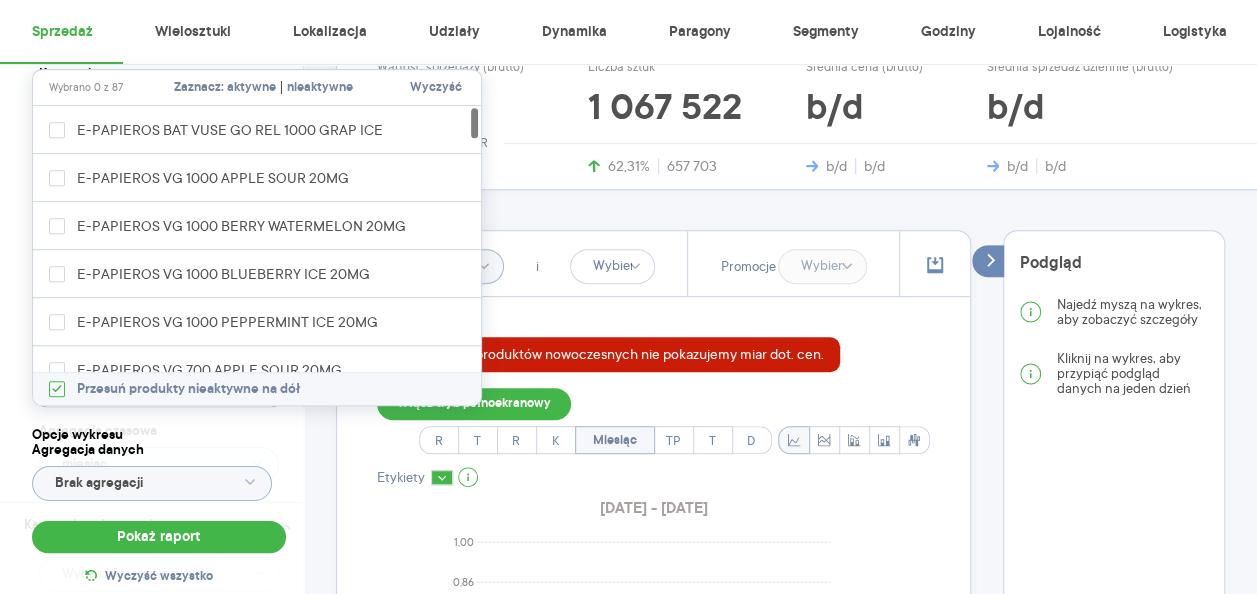 click on "aktywne" at bounding box center (251, 88) 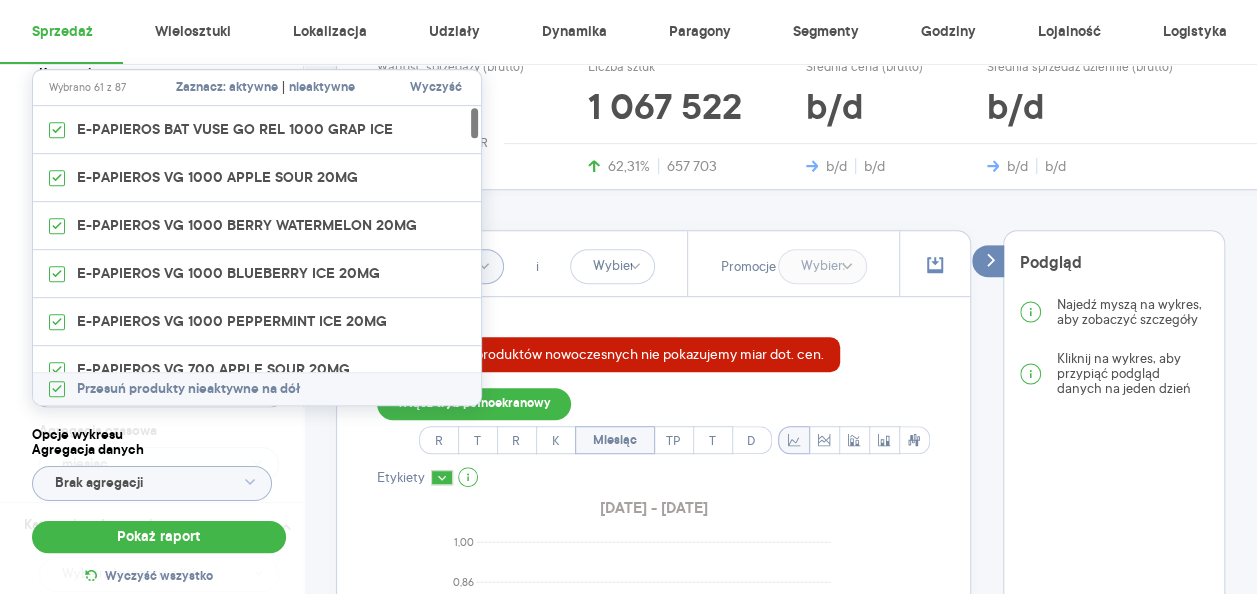 click on "Kategoria Wybrano 3 z 8 Marka Produkt Pokaż hierarchię Przedział czasu [DATE] - [DATE] Agregacja czasowa miesiąc" at bounding box center (159, 277) 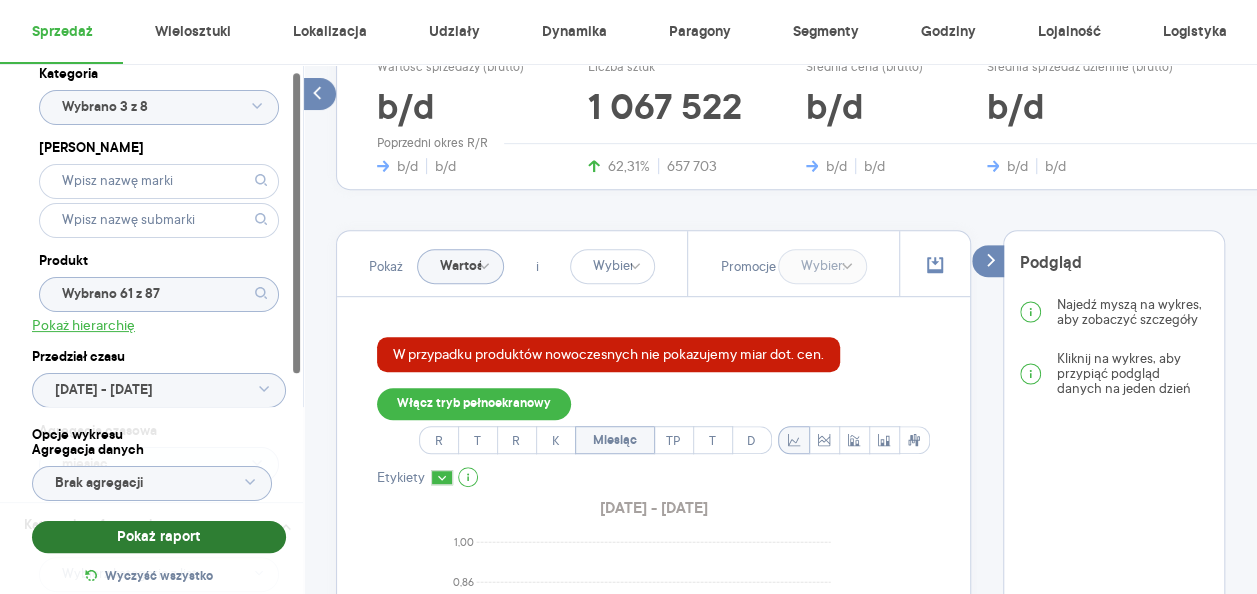 click on "Pokaż raport" at bounding box center (159, 537) 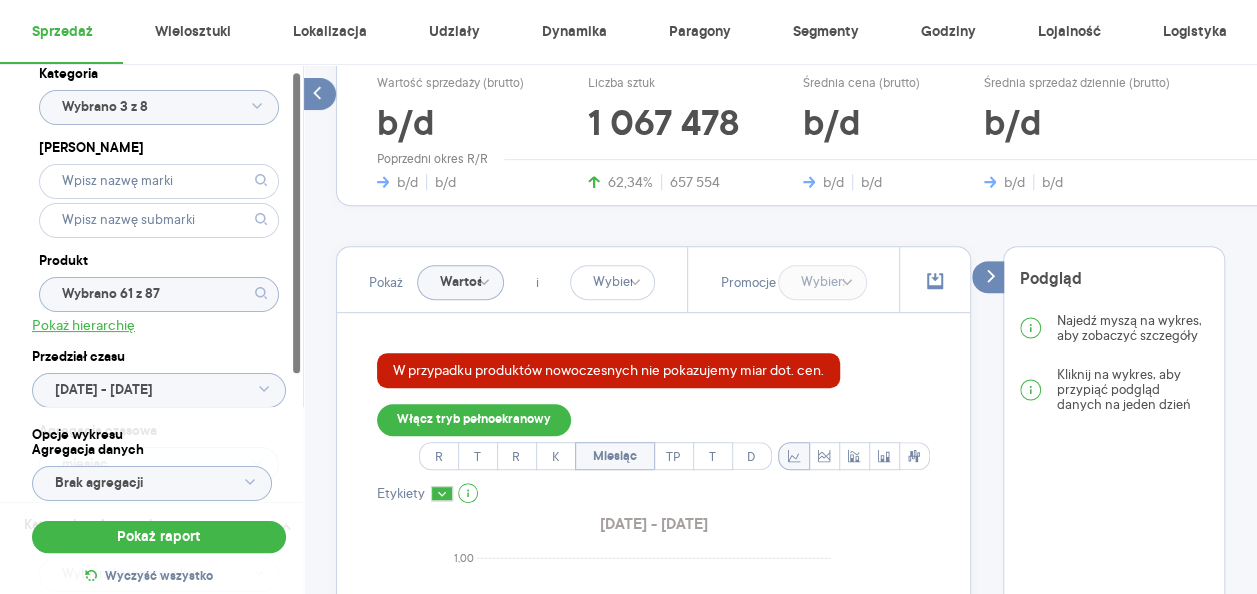 scroll, scrollTop: 402, scrollLeft: 0, axis: vertical 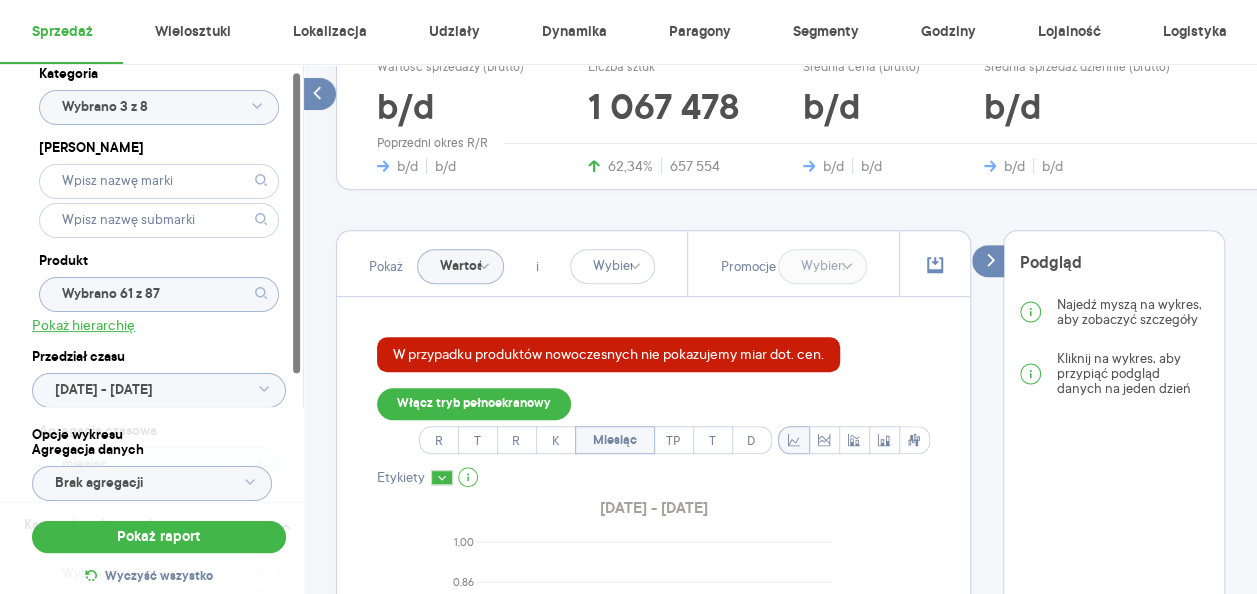 click at bounding box center (937, 143) 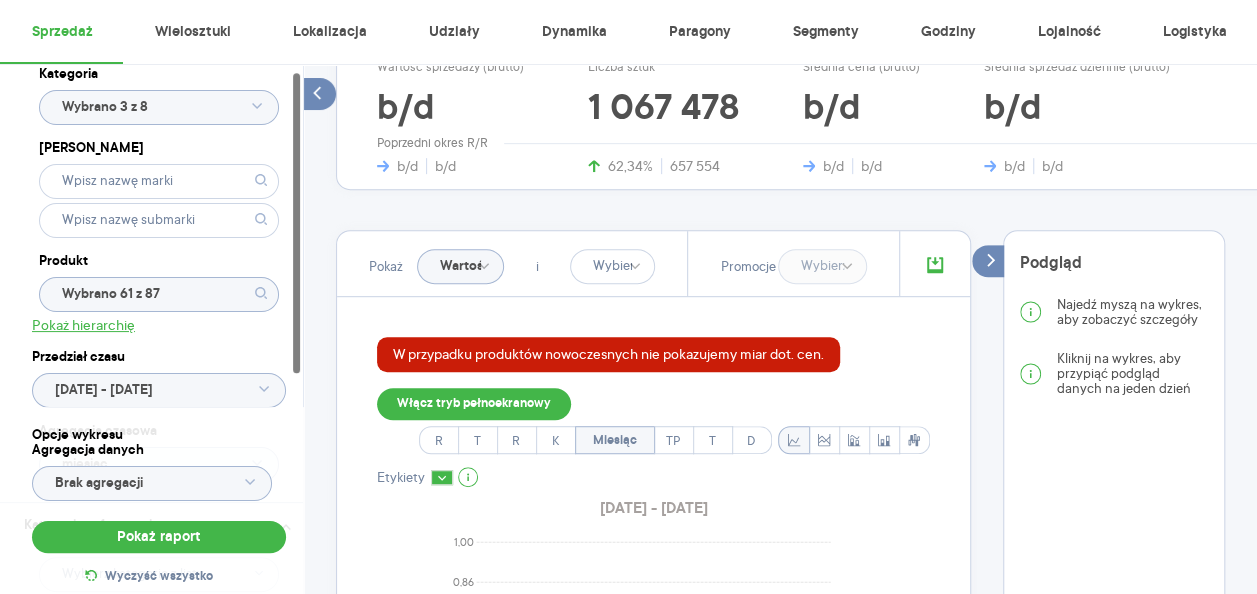 click 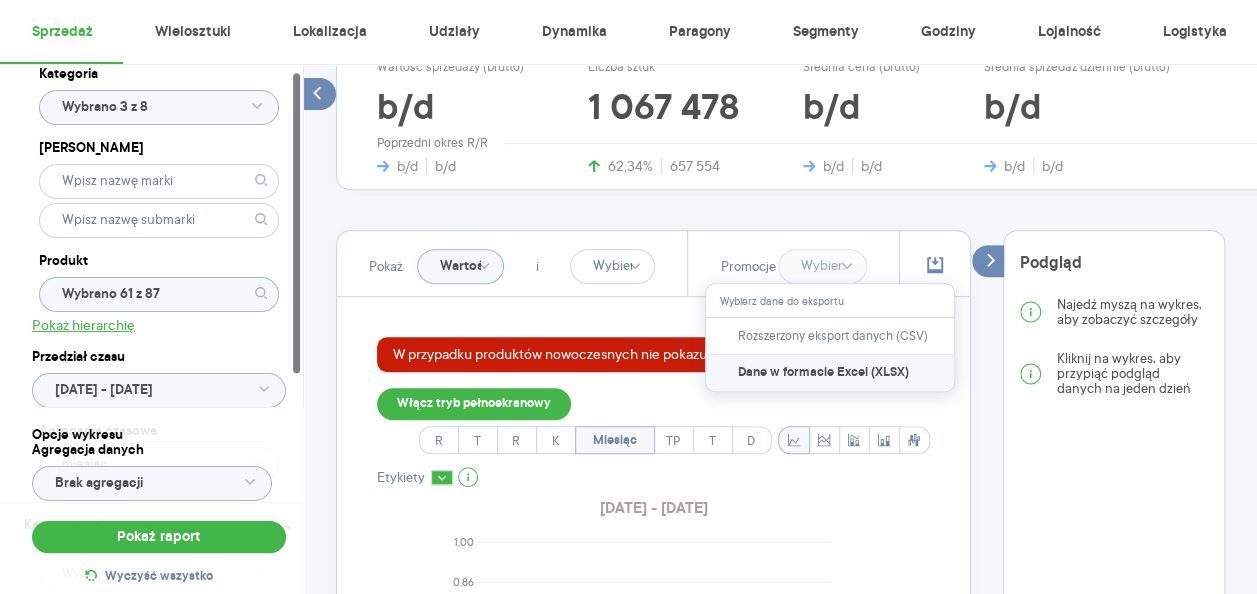 click on "Dane w formacie Excel (XLSX)" at bounding box center (823, 373) 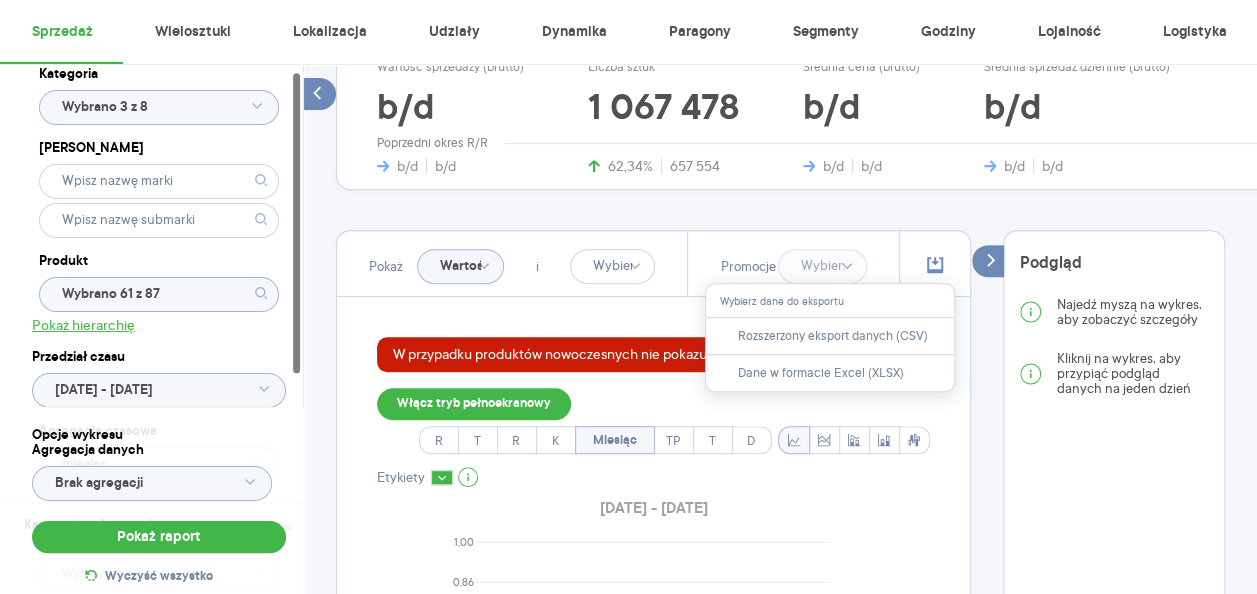 scroll, scrollTop: 0, scrollLeft: 0, axis: both 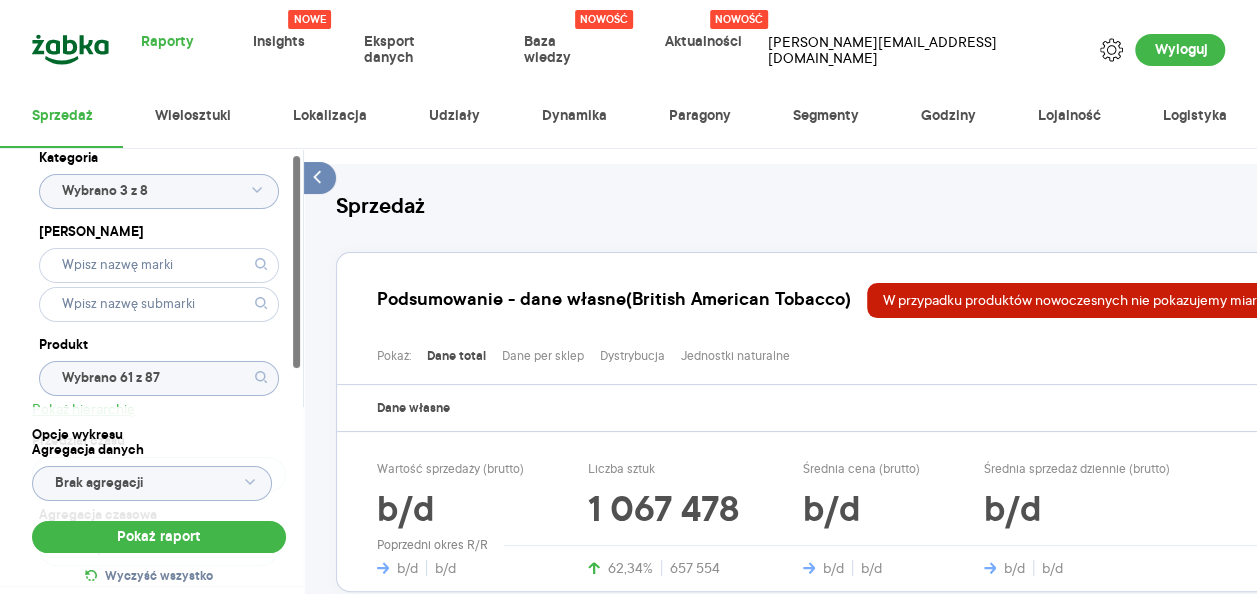 click on "Wybrano 3 z 8" 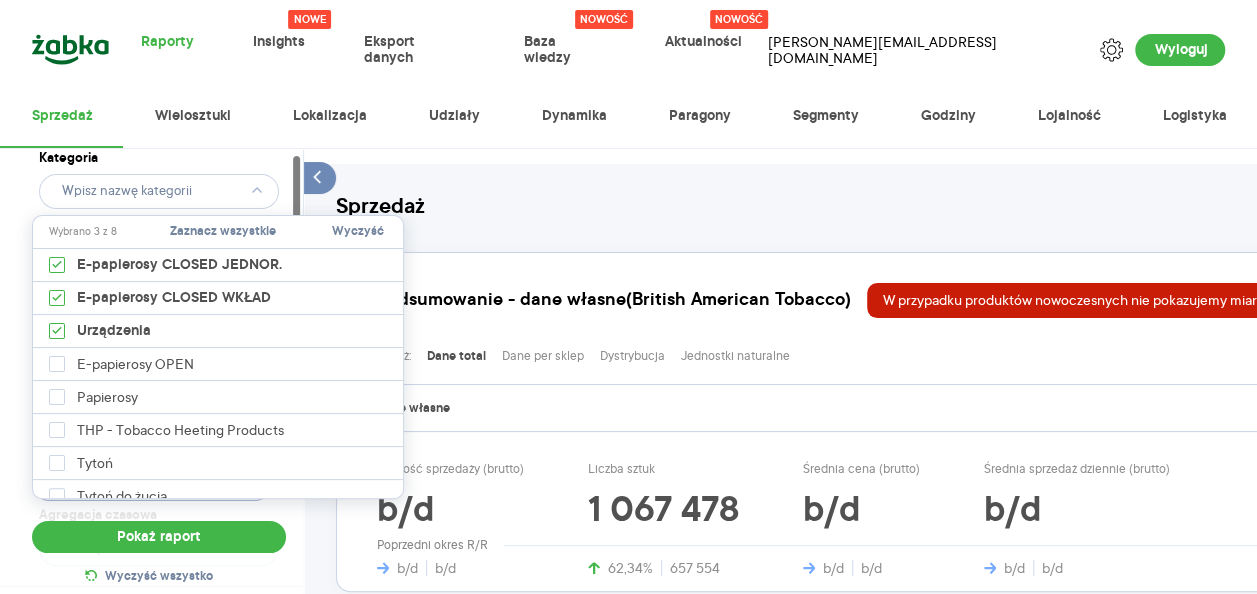 click on "Wyczyść" at bounding box center (358, 232) 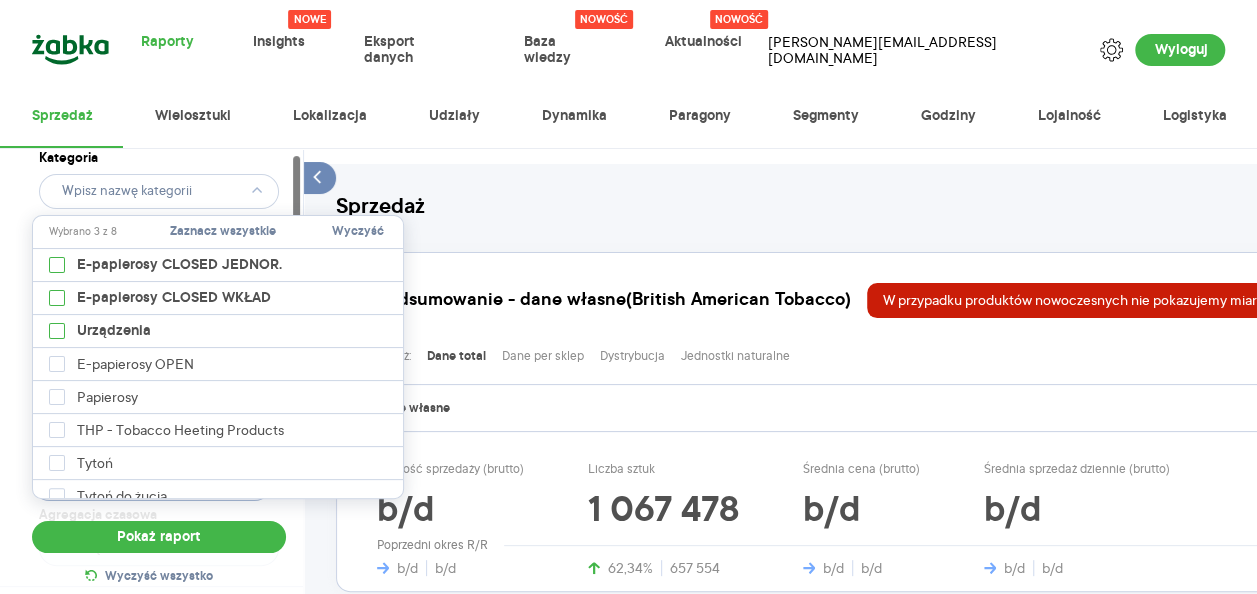 checkbox on "false" 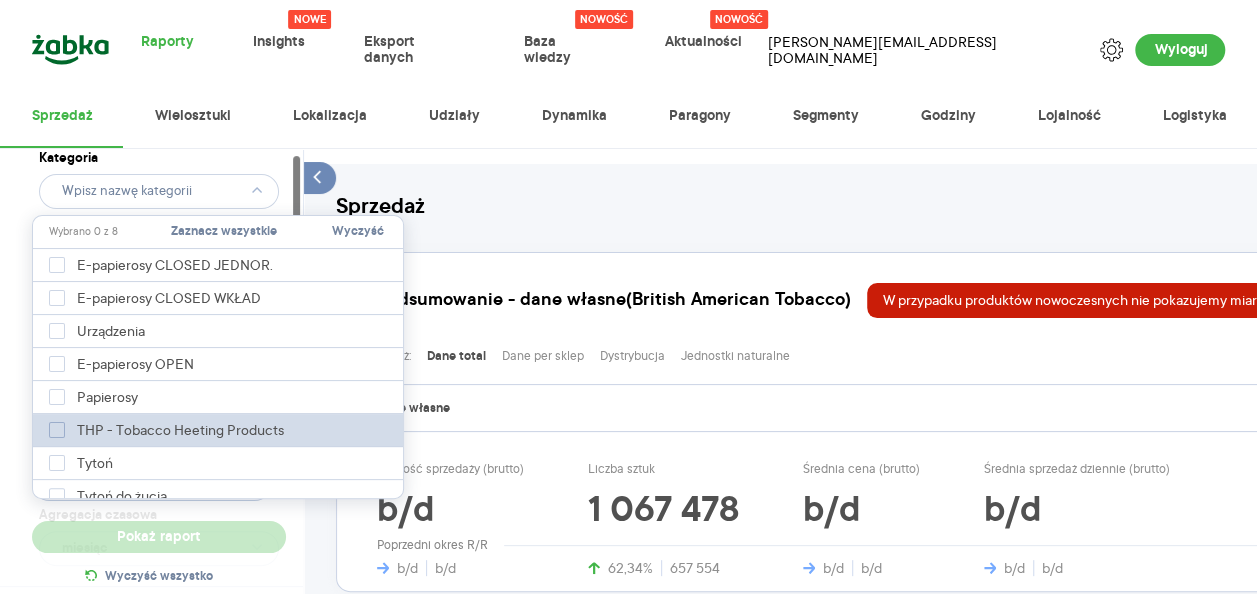 click 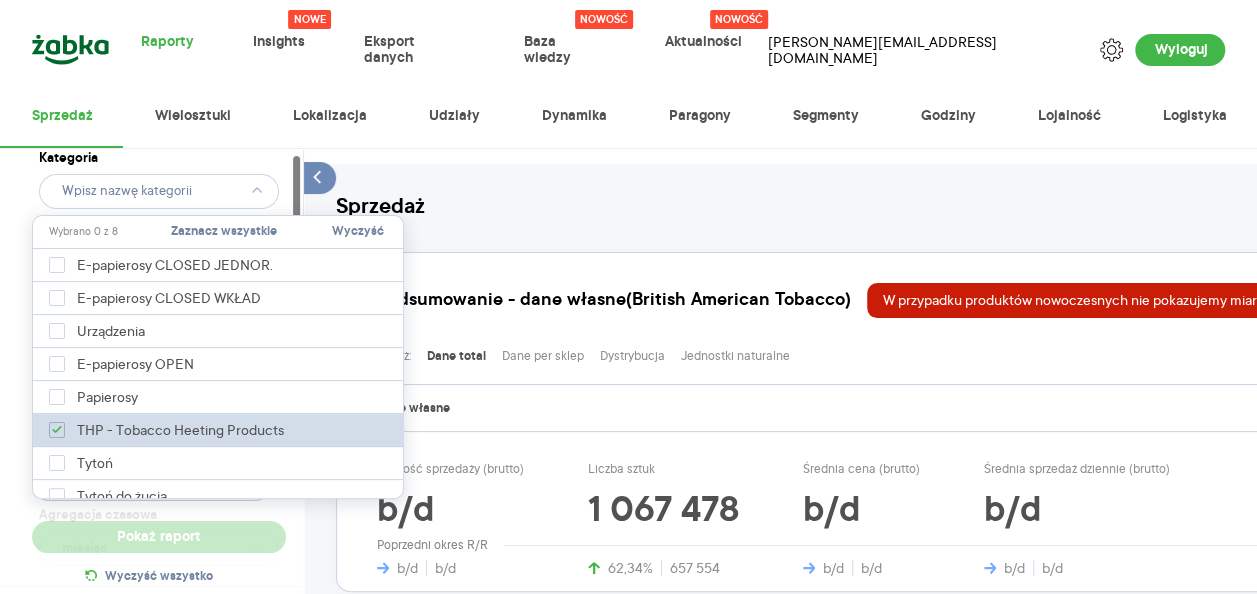 type on "Wybrano 61 z 61" 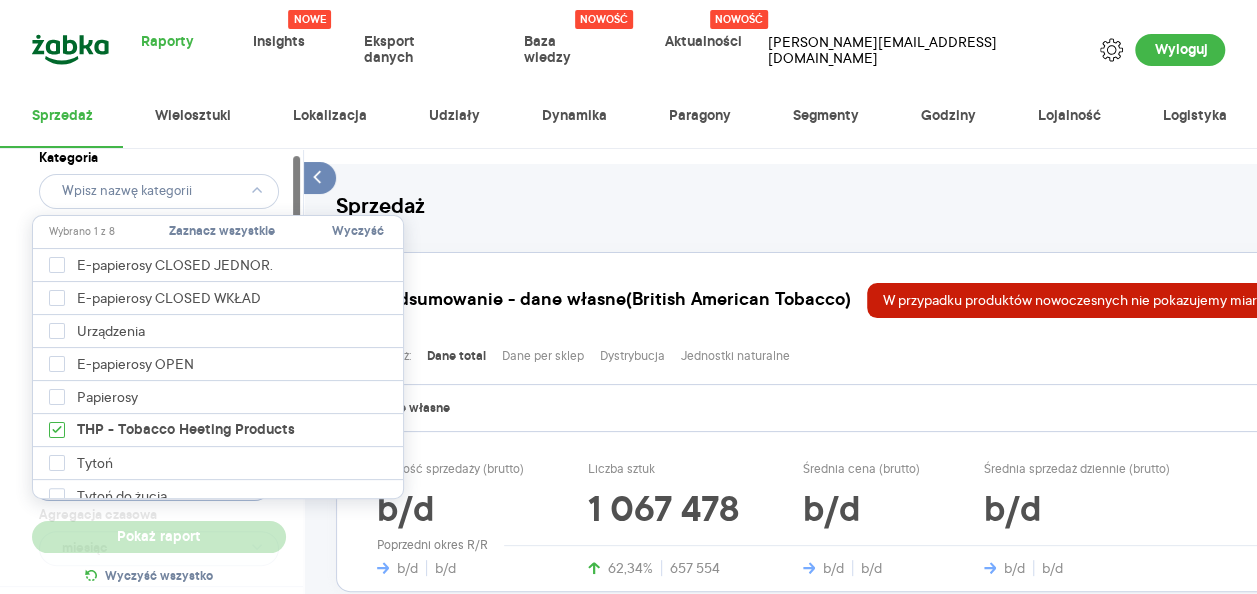 type 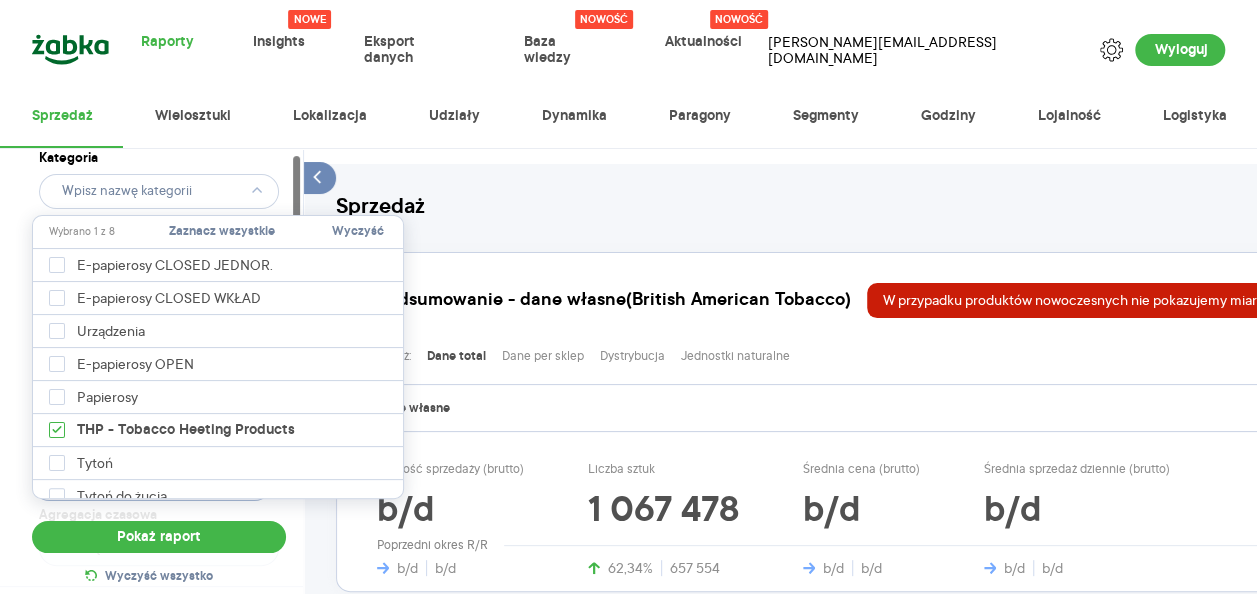click on "Raporty Nowe Insights Eksport danych Nowość Baza wiedzy Nowość Aktualności [EMAIL_ADDRESS][DOMAIN_NAME] Wyloguj Sprzedaż Wielosztuki Lokalizacja Udziały Dynamika Paragony Segmenty Godziny Lojalność Logistyka Kategoria Marka Produkt Pokaż hierarchię Przedział czasu [DATE] - [DATE] Agregacja czasowa miesiąc Kategorie referencyjne Region Rodzaje sklepów Rodzaje transakcji Wszystkie Like For Like Uwzględnij LFL Opcje wykresu Agregacja danych Brak agregacji Pokaż raport Wyczyść wszystko Sprzedaż Podsumowanie - dane własne  (British American Tobacco) W przypadku produktów nowoczesnych nie pokazujemy miar dot. cen. Pokaż: Dane total Dane per sklep Dystrybucja Jednostki naturalne Dane własne Wartość sprzedaży (brutto) b/d b/d b/d Liczba sztuk 1 067 478 62,34% 657 554 Średnia cena (brutto) b/d b/d b/d Średnia sprzedaż dziennie (brutto) b/d b/d b/d Poprzedni okres R/R Pokaż Wartość i Promocje W przypadku produktów nowoczesnych nie pokazujemy miar dot. cen. Włącz tryb pełnoekranowy R" at bounding box center (628, 297) 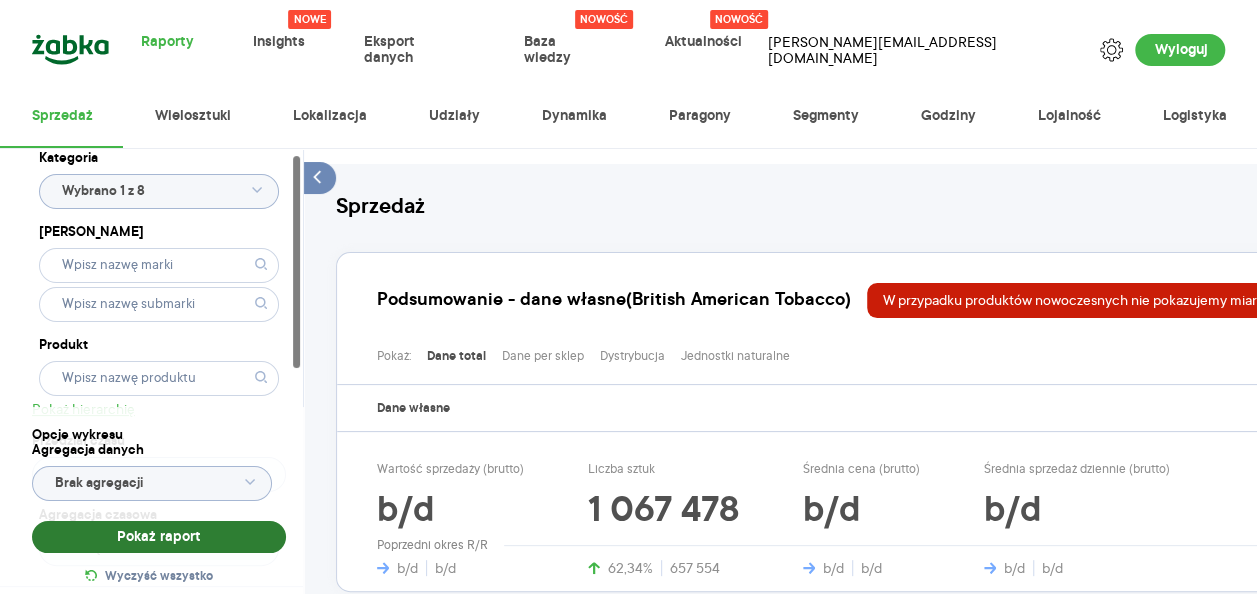 click on "Pokaż raport" at bounding box center (159, 537) 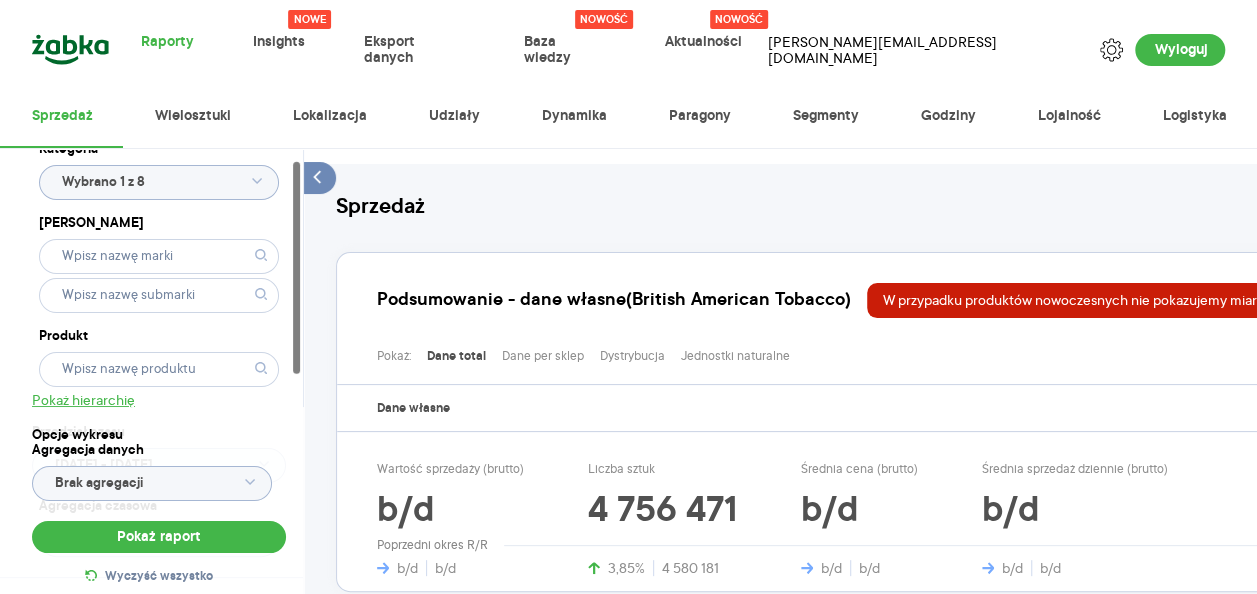 scroll, scrollTop: 24, scrollLeft: 0, axis: vertical 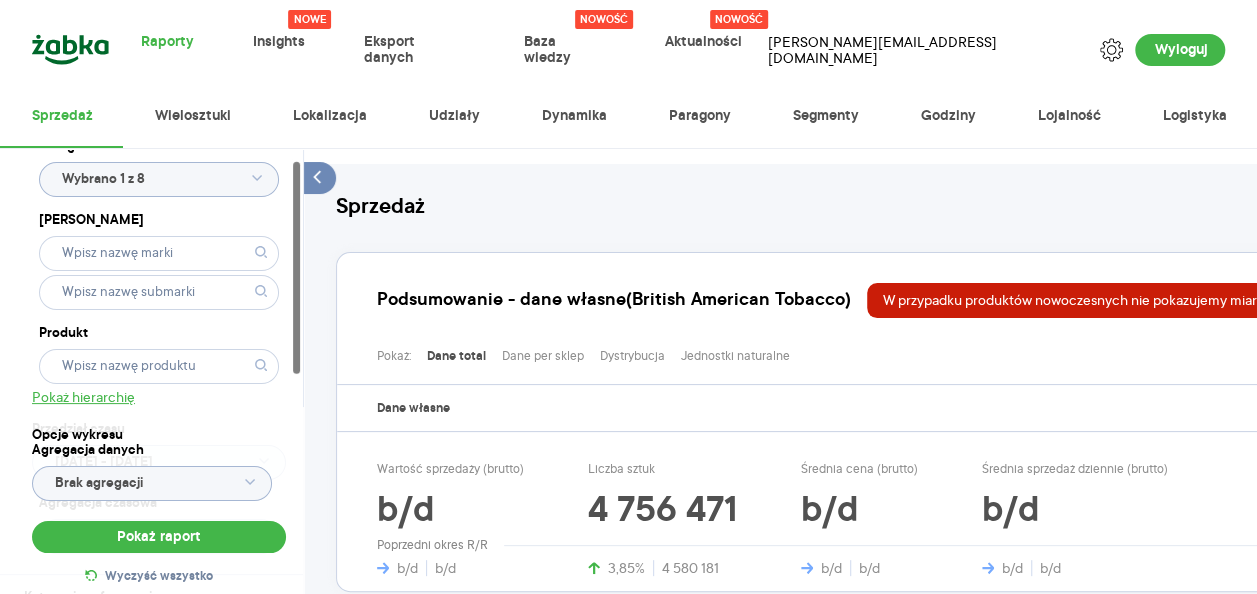 click 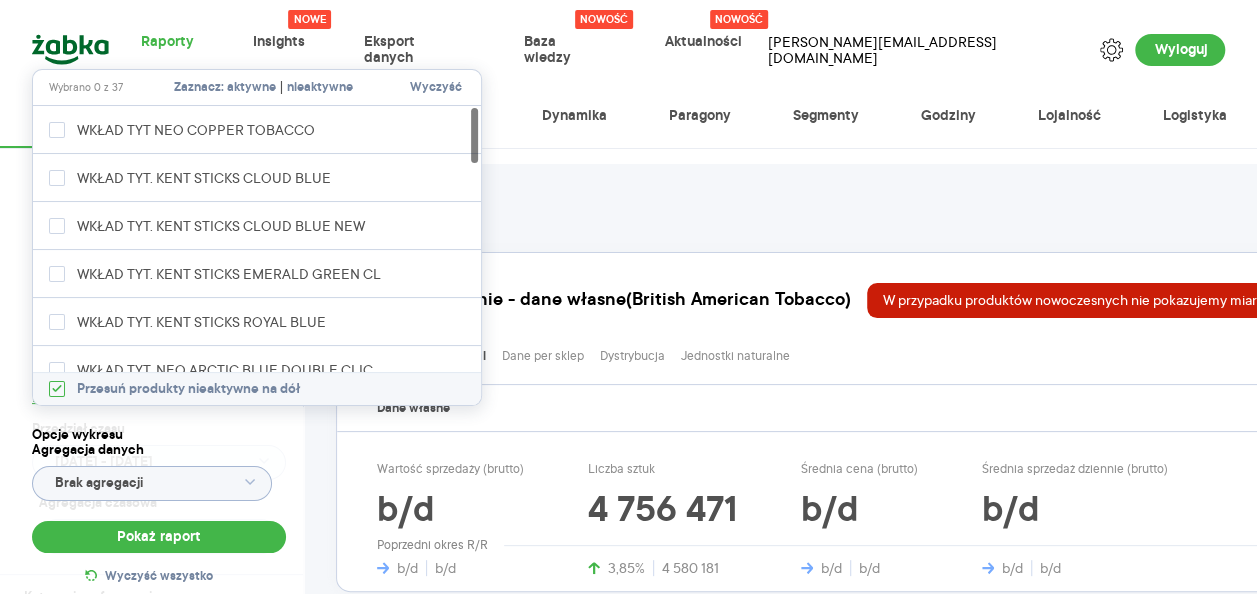 click on "aktywne" at bounding box center [251, 88] 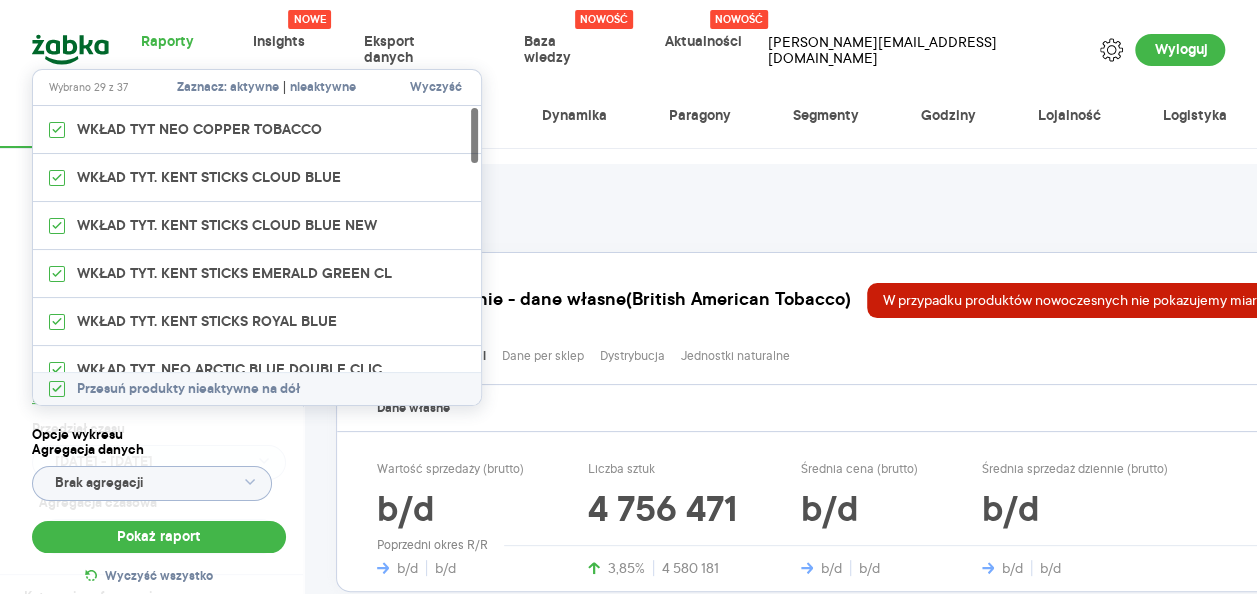 click on "Kategoria Wybrano 1 z 8 Marka Produkt Pokaż hierarchię Przedział czasu [DATE] - [DATE] Agregacja czasowa miesiąc" at bounding box center [159, 349] 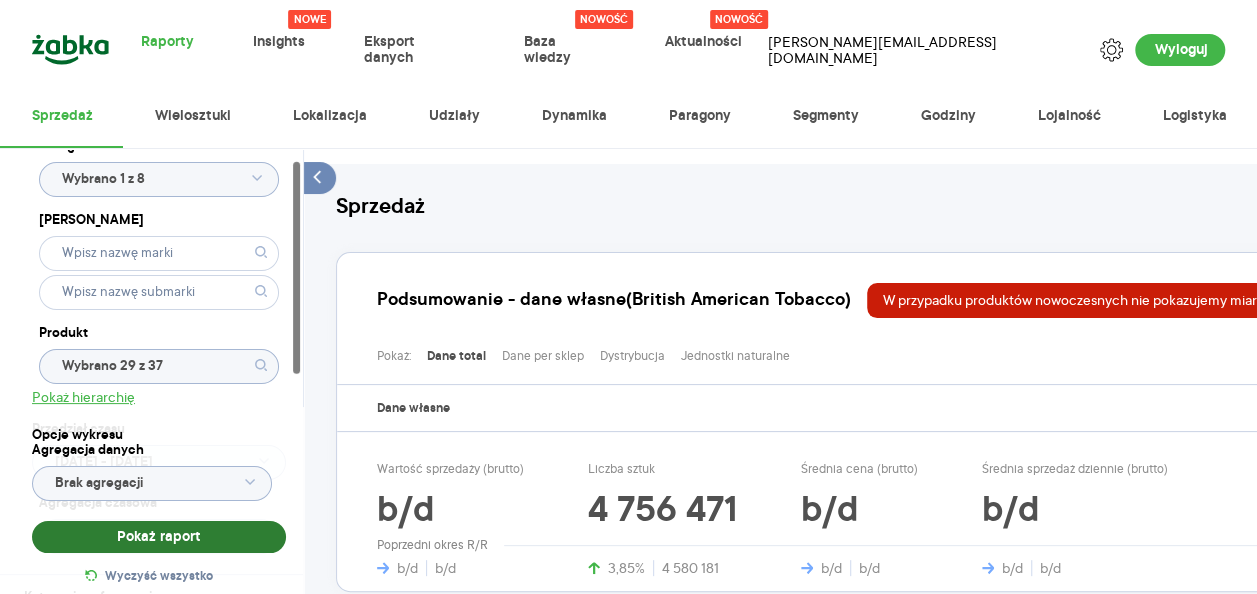 click on "Pokaż raport" at bounding box center [159, 537] 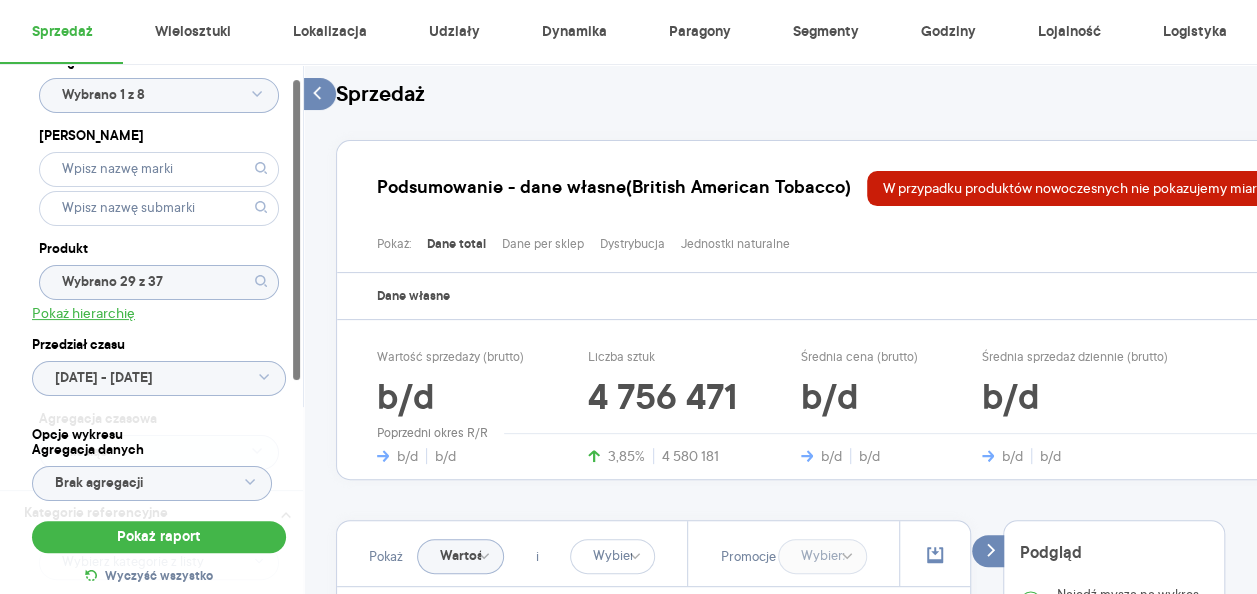 scroll, scrollTop: 147, scrollLeft: 0, axis: vertical 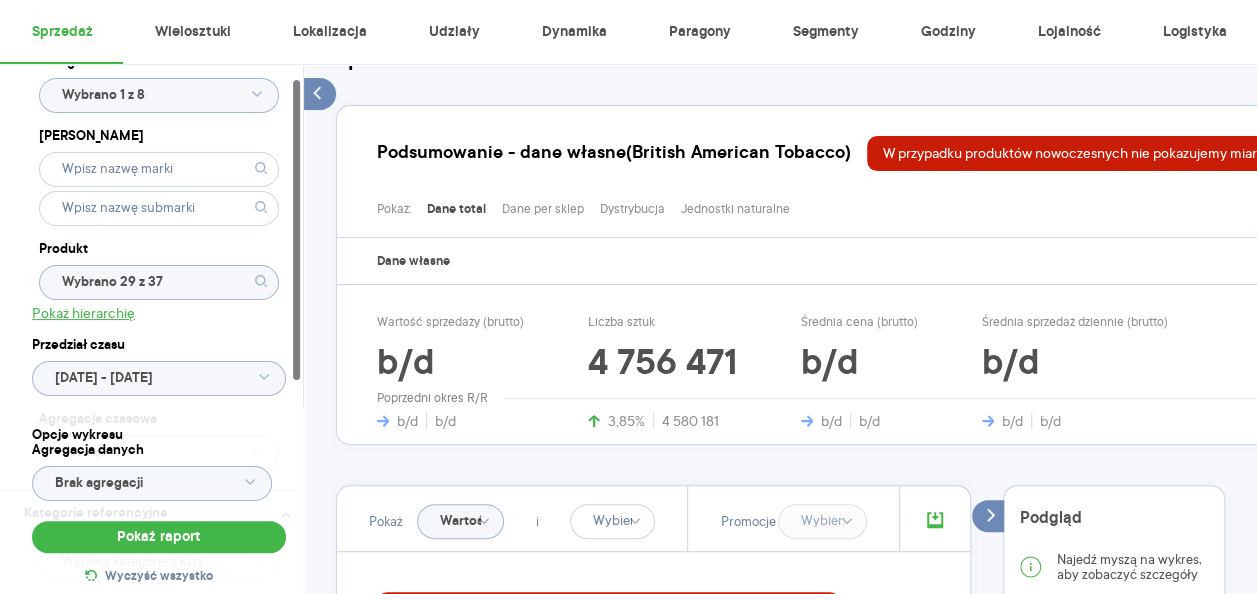 click 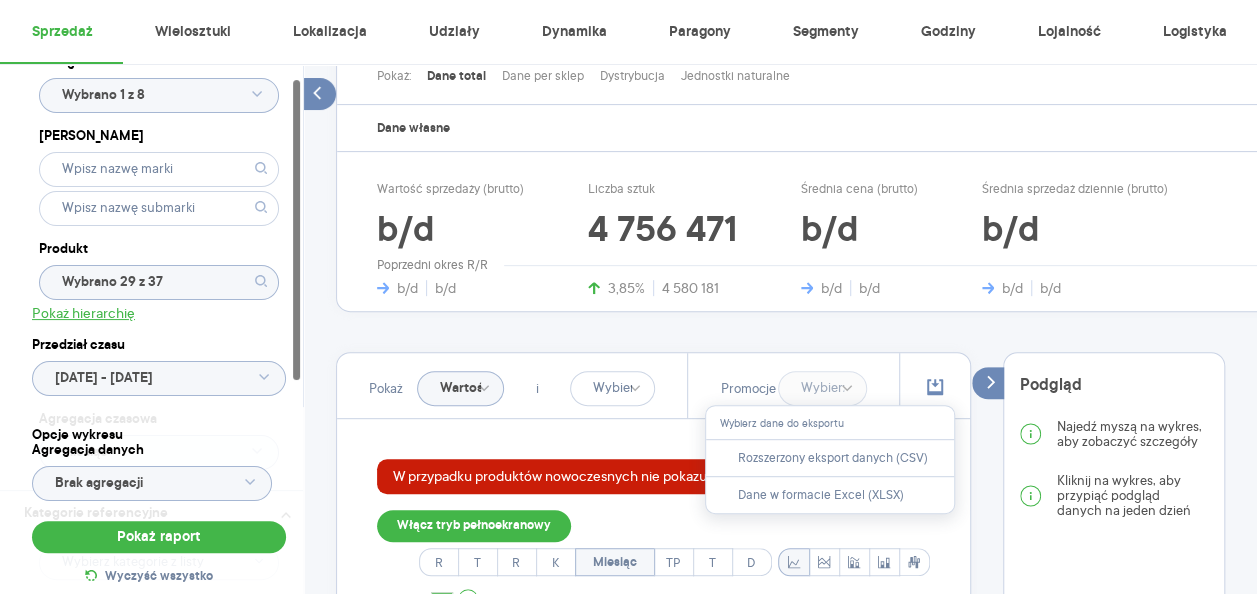 scroll, scrollTop: 291, scrollLeft: 0, axis: vertical 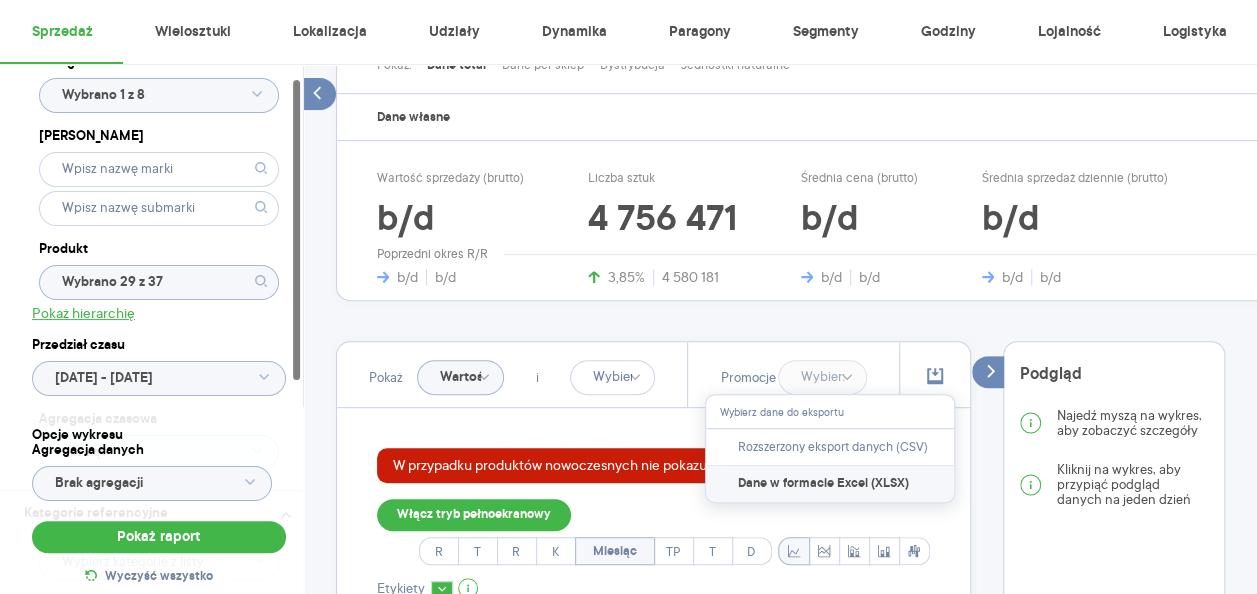 click on "Dane w formacie Excel (XLSX)" at bounding box center [830, 484] 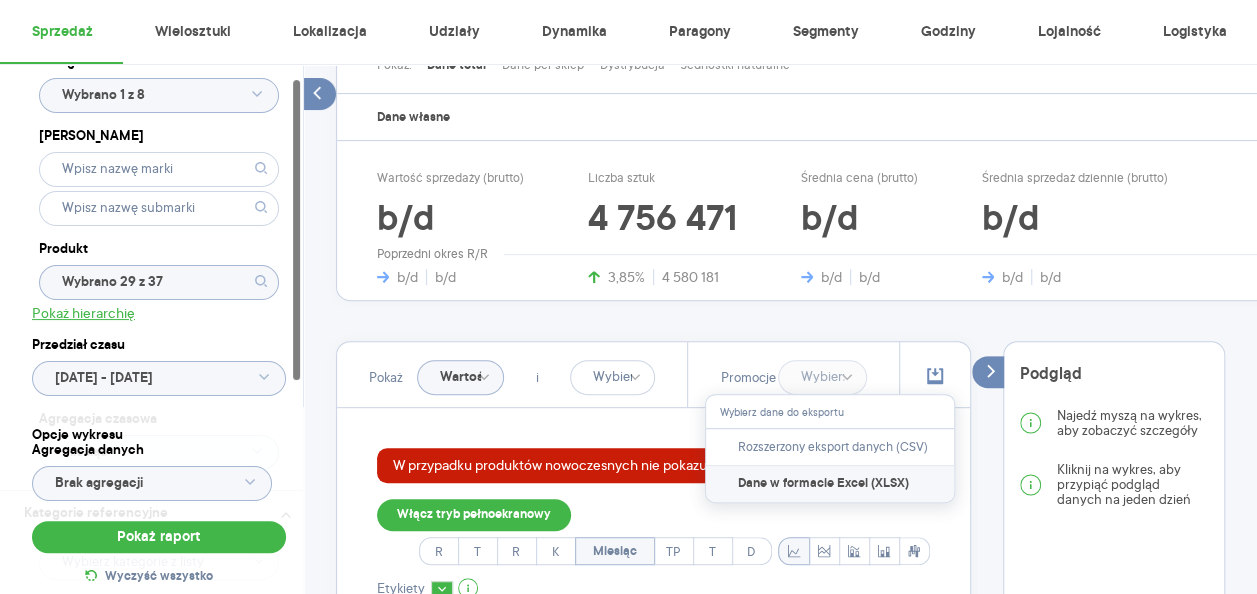click on "Dane w formacie Excel (XLSX)" at bounding box center (823, 484) 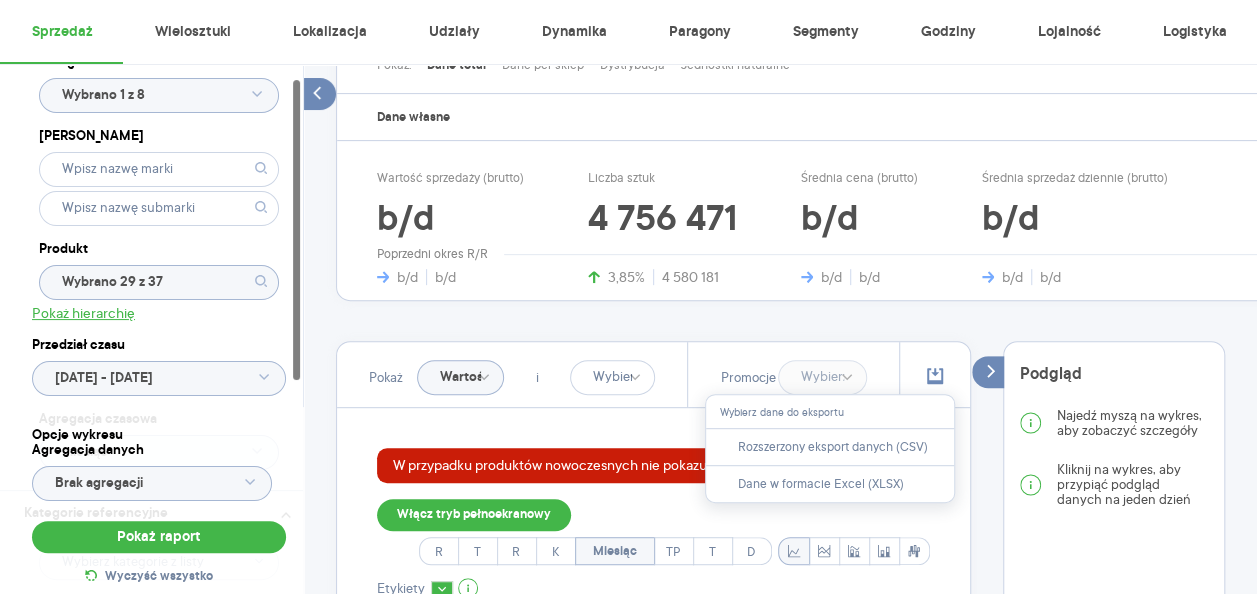 click on "Kategoria Wybrano 1 z 8 Marka Produkt Wybrano 29 z 37 Pokaż hierarchię Przedział czasu [DATE] - [DATE] Agregacja czasowa miesiąc" at bounding box center [159, 265] 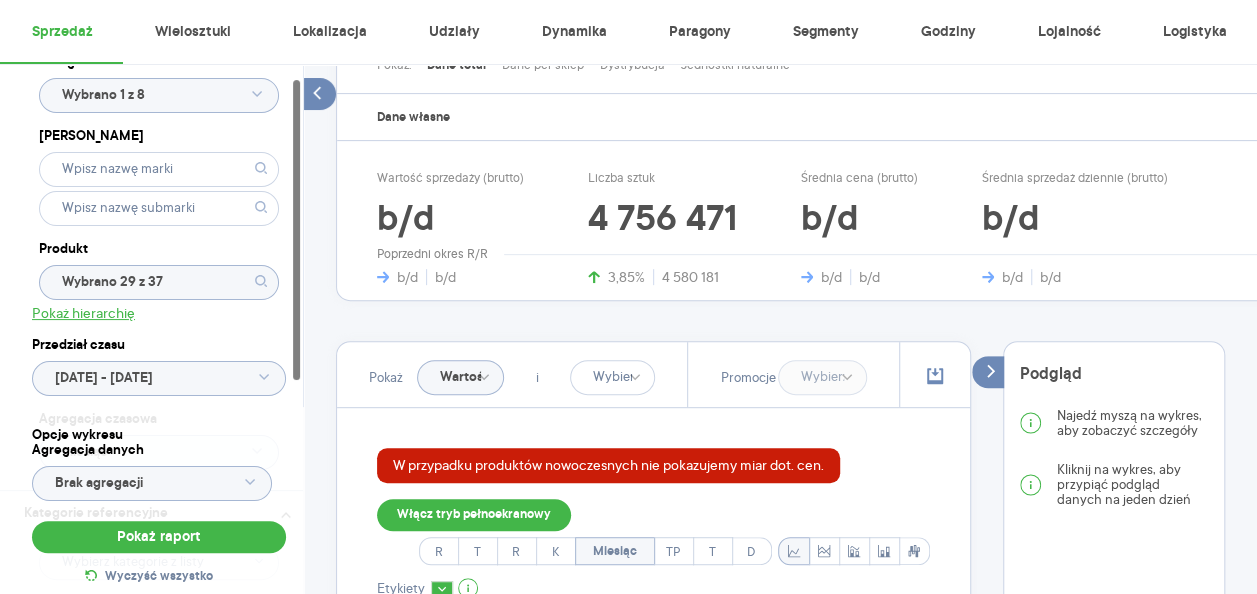 click on "Wybrano 1 z 8" 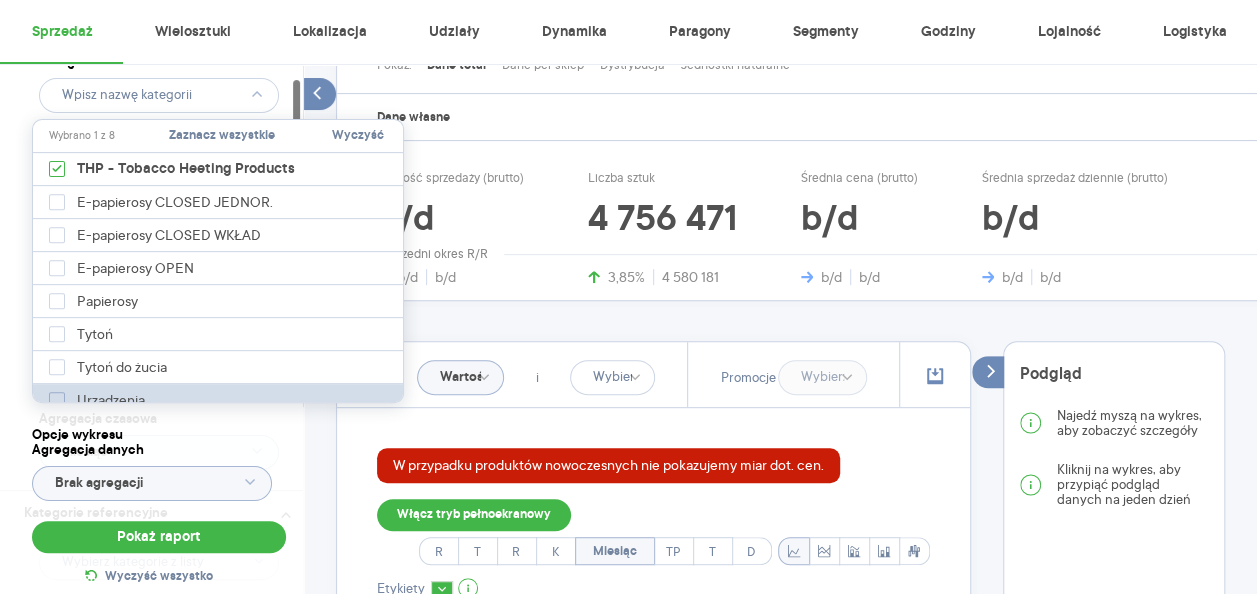 click 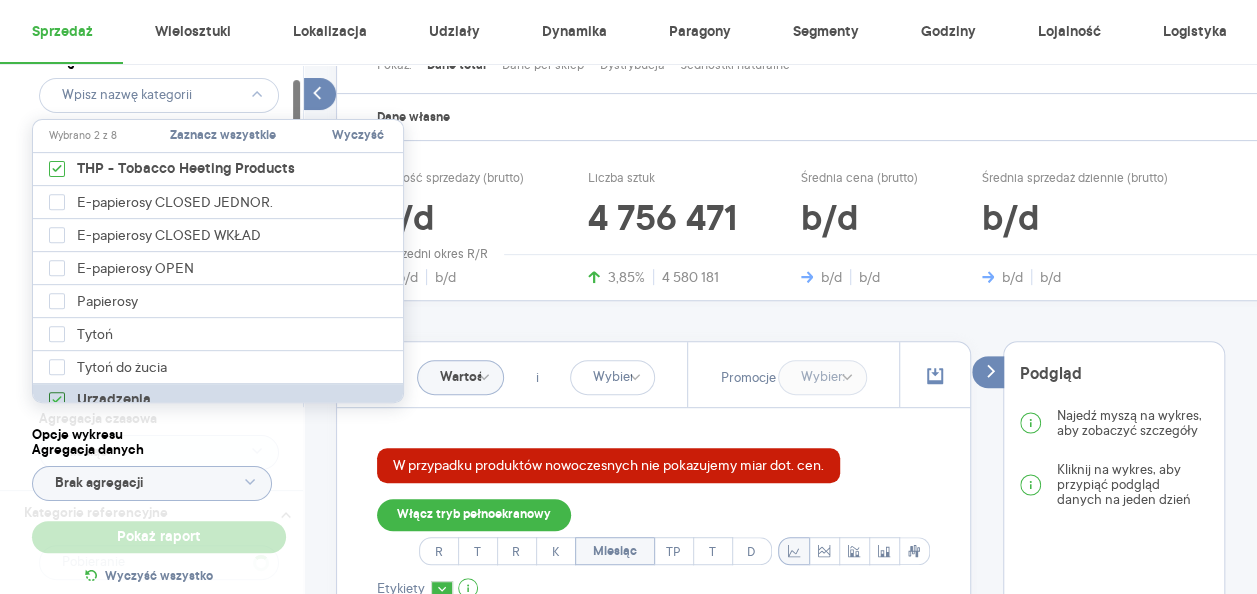 type on "Pobieranie" 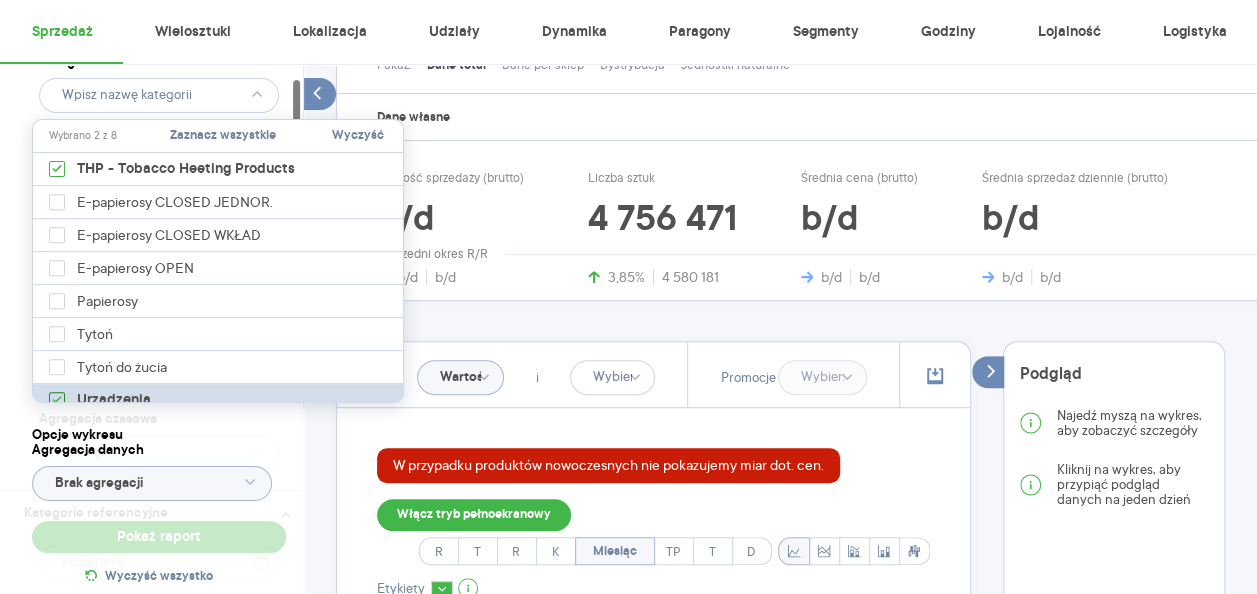 checkbox on "true" 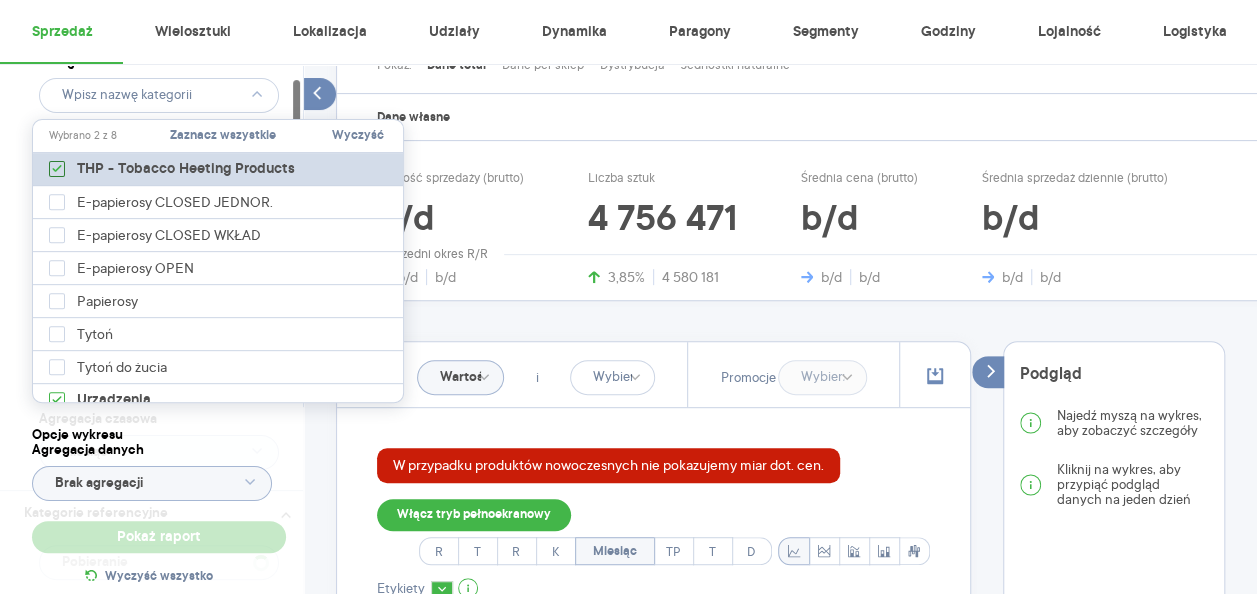 click 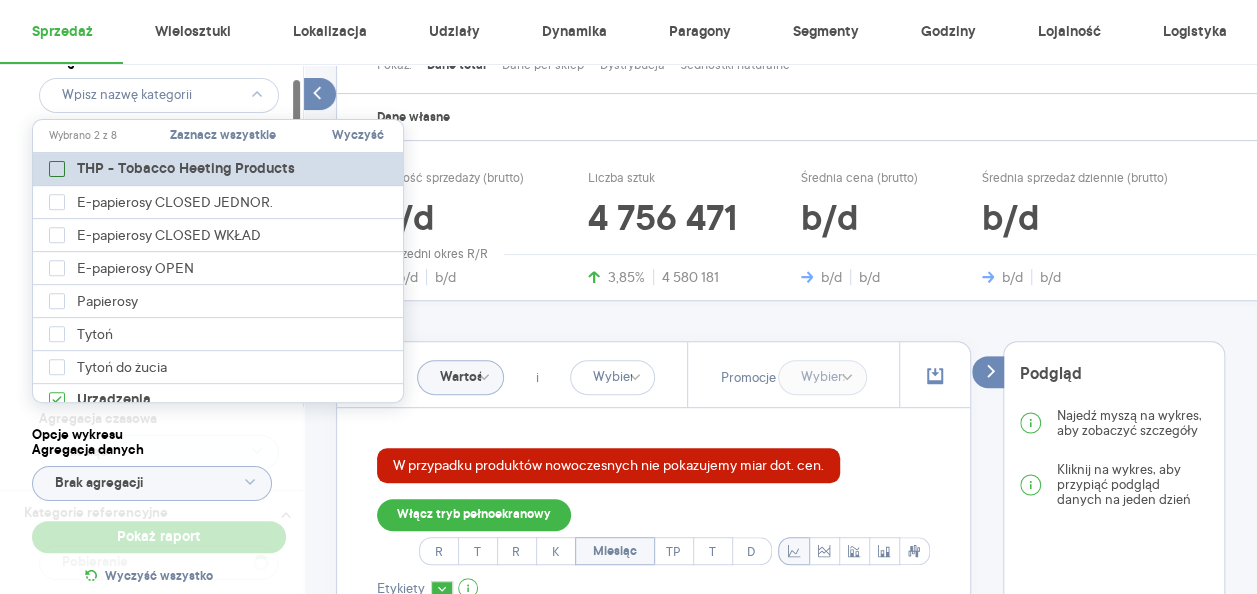 type on "Wybrano 29 z 29" 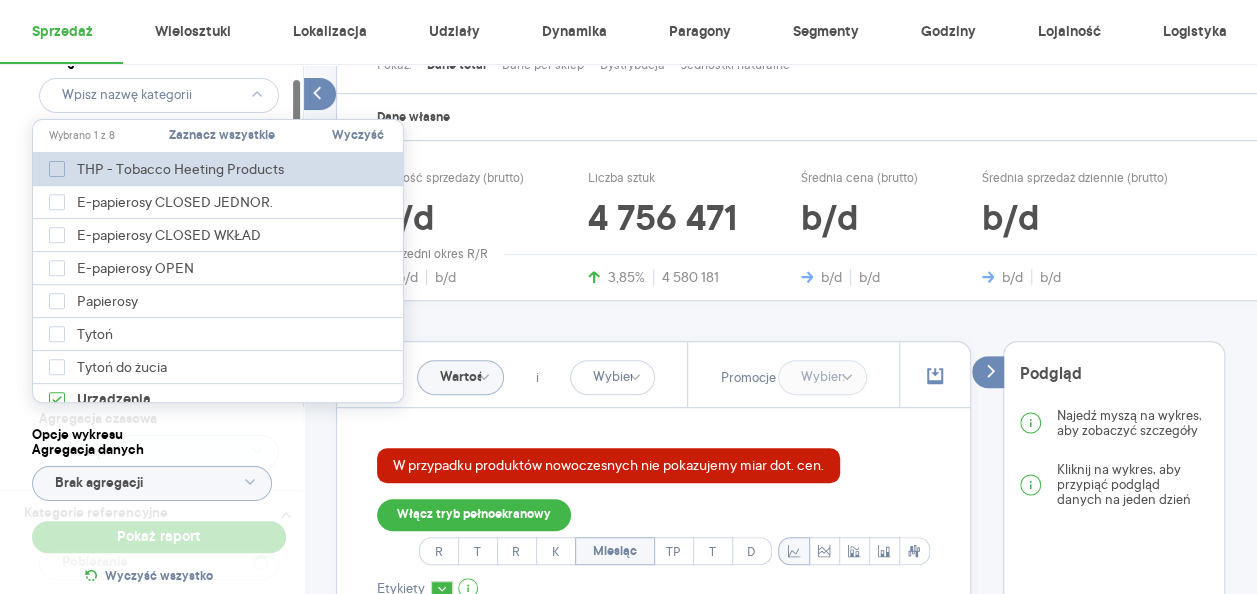 type on "Wybrano 29 z 51" 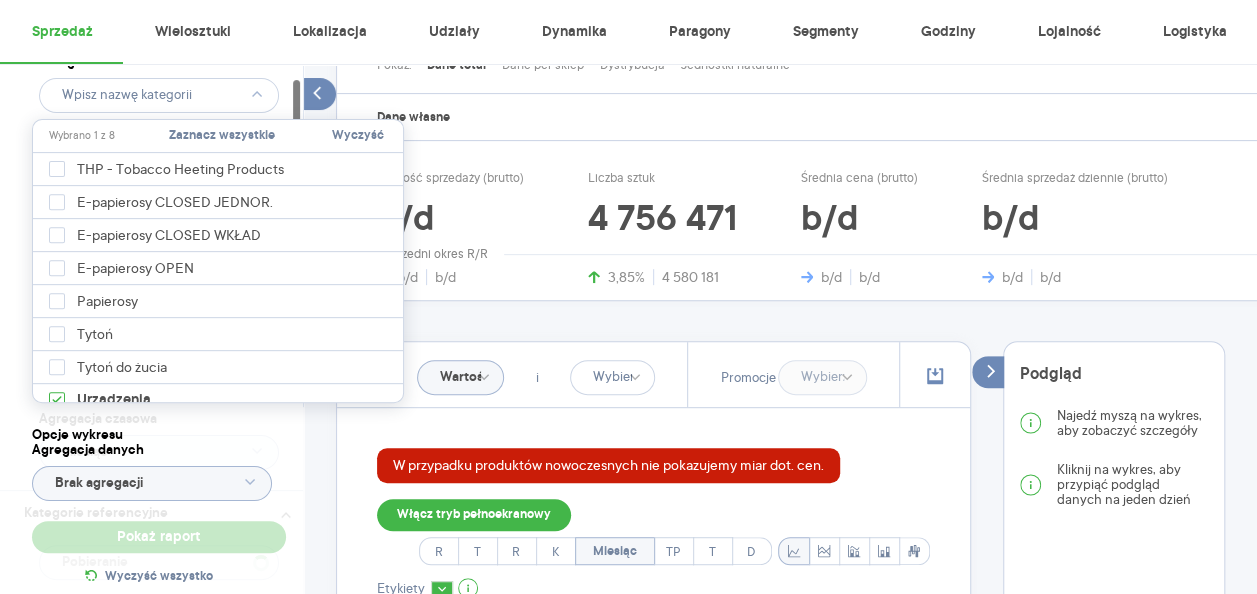 type on "Pobieranie" 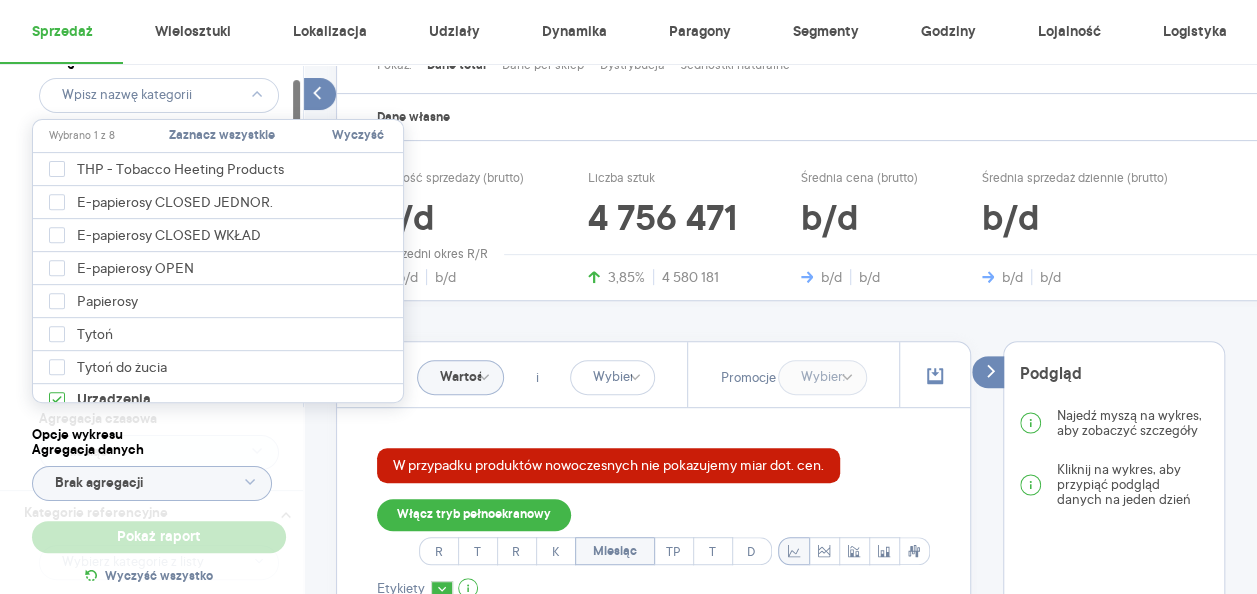 type 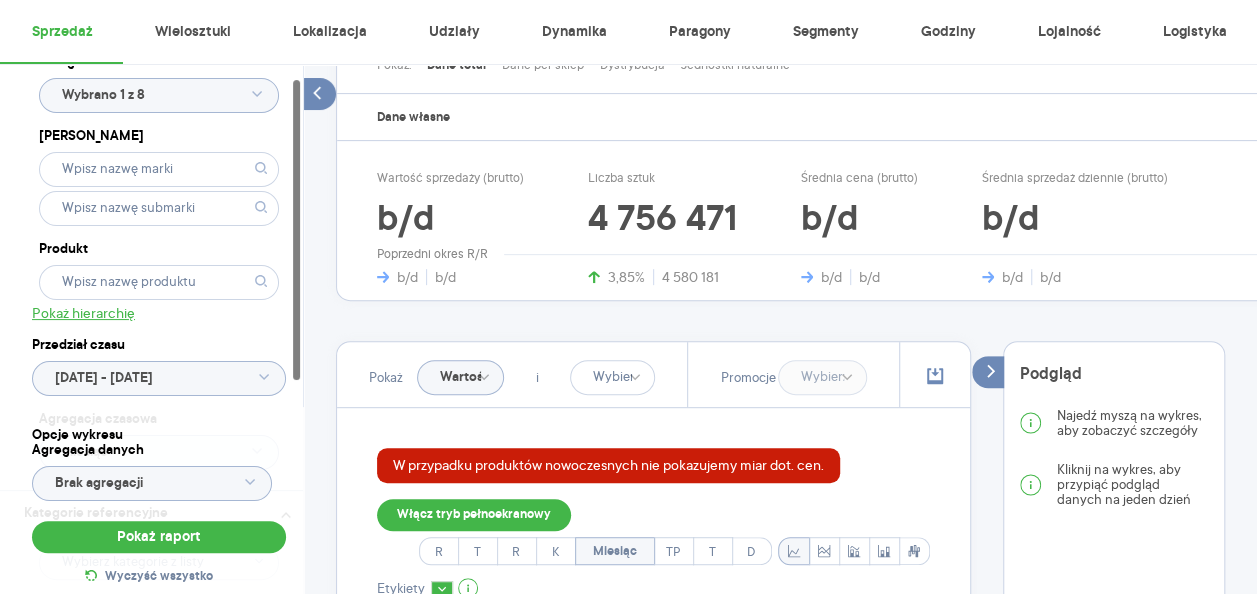 click 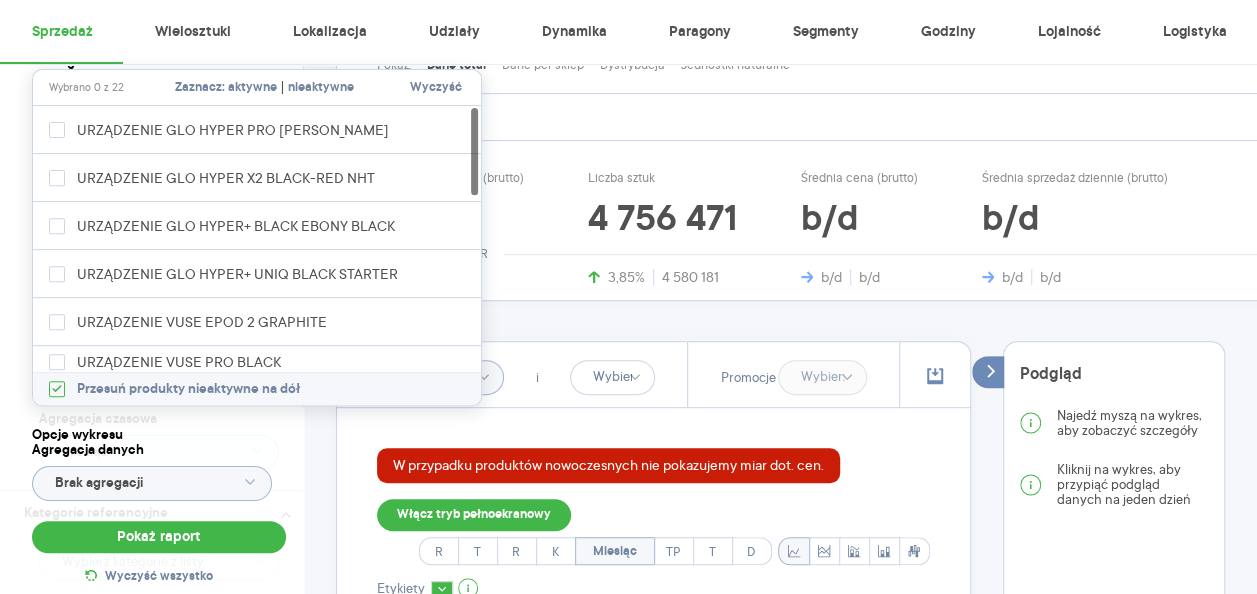 click on "aktywne" at bounding box center [252, 88] 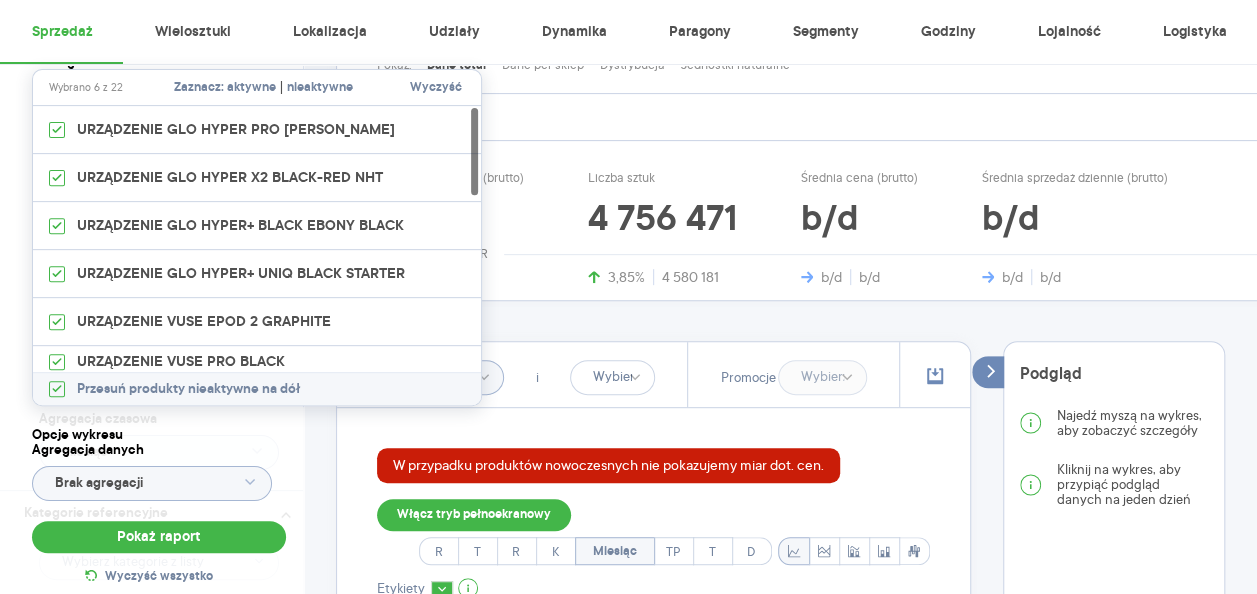 click on "Raporty Nowe Insights Eksport danych Nowość Baza wiedzy Nowość Aktualności [EMAIL_ADDRESS][DOMAIN_NAME] Wyloguj Sprzedaż Wielosztuki Lokalizacja Udziały Dynamika Paragony Segmenty Godziny Lojalność Logistyka Kategoria Wybrano 1 z 8 Marka Produkt Pokaż hierarchię Przedział czasu [DATE] - [DATE] Agregacja czasowa miesiąc Kategorie referencyjne Region Rodzaje sklepów Rodzaje transakcji Wszystkie Like For Like Uwzględnij LFL Opcje wykresu Agregacja danych Brak agregacji Pokaż raport Wyczyść wszystko Sprzedaż Podsumowanie - dane własne  (British American Tobacco) W przypadku produktów nowoczesnych nie pokazujemy miar dot. cen. Pokaż: Dane total Dane per sklep Dystrybucja Jednostki naturalne Dane własne Wartość sprzedaży (brutto) b/d b/d b/d Liczba sztuk 4 756 471 3,85% 4 580 181 Średnia cena (brutto) b/d b/d b/d Średnia sprzedaż dziennie (brutto) b/d b/d b/d Poprzedni okres R/R Pokaż Wartość i Promocje W przypadku produktów nowoczesnych nie pokazujemy miar dot. cen. R T R K TP T D" at bounding box center [628, 6] 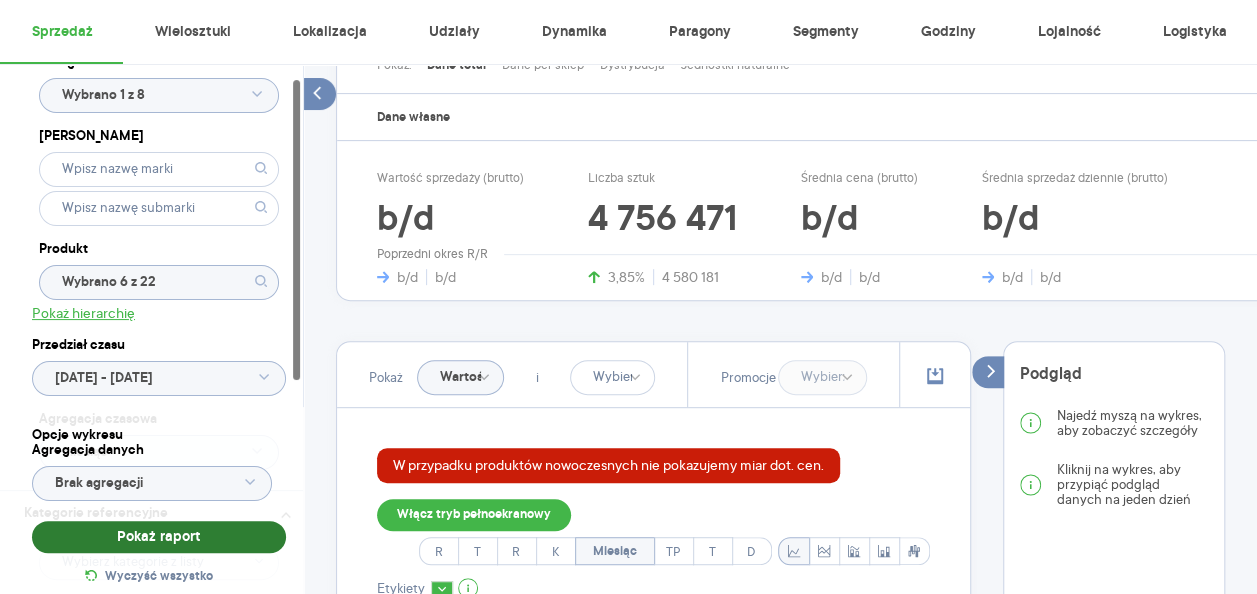 click on "Pokaż raport" at bounding box center (159, 537) 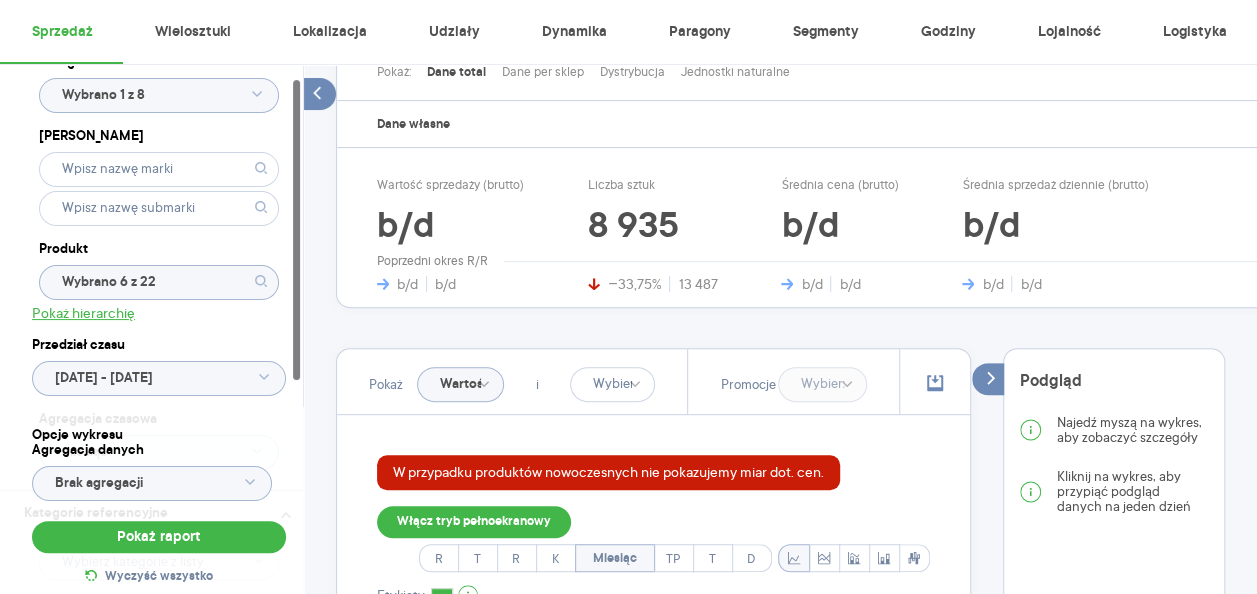 scroll, scrollTop: 291, scrollLeft: 0, axis: vertical 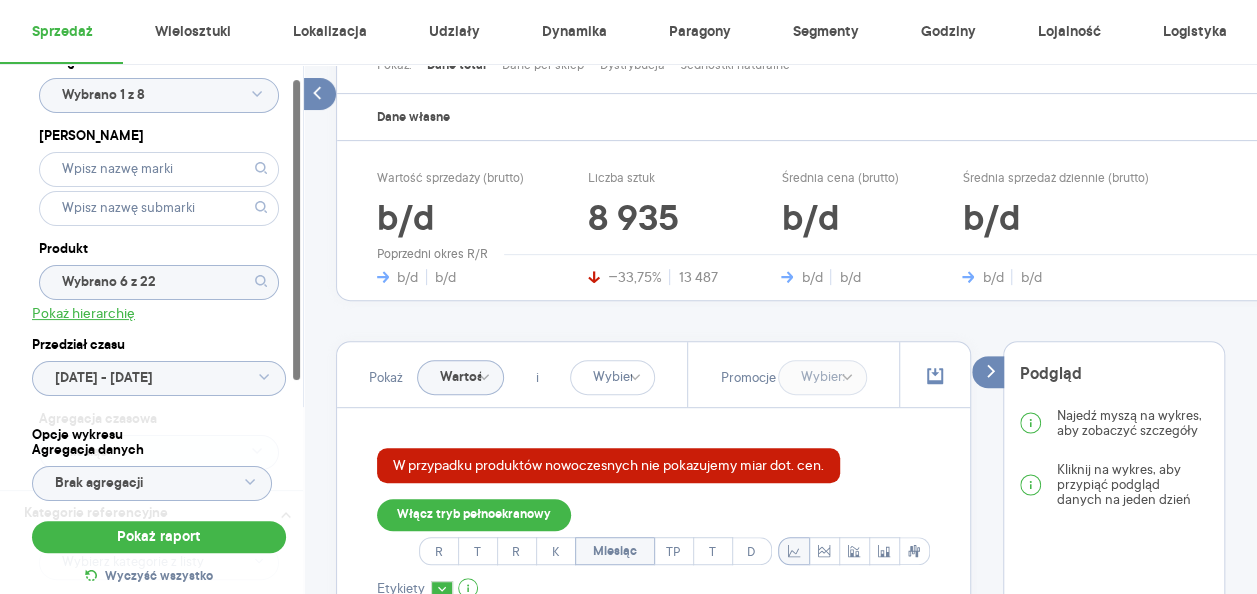 click at bounding box center (934, 374) 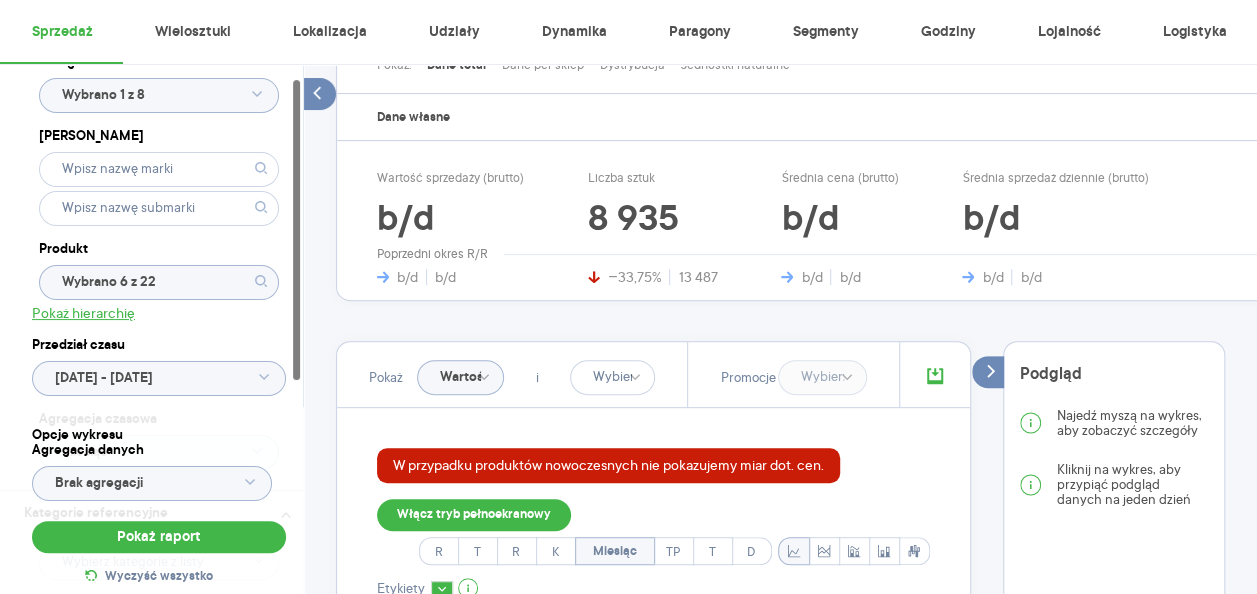 click 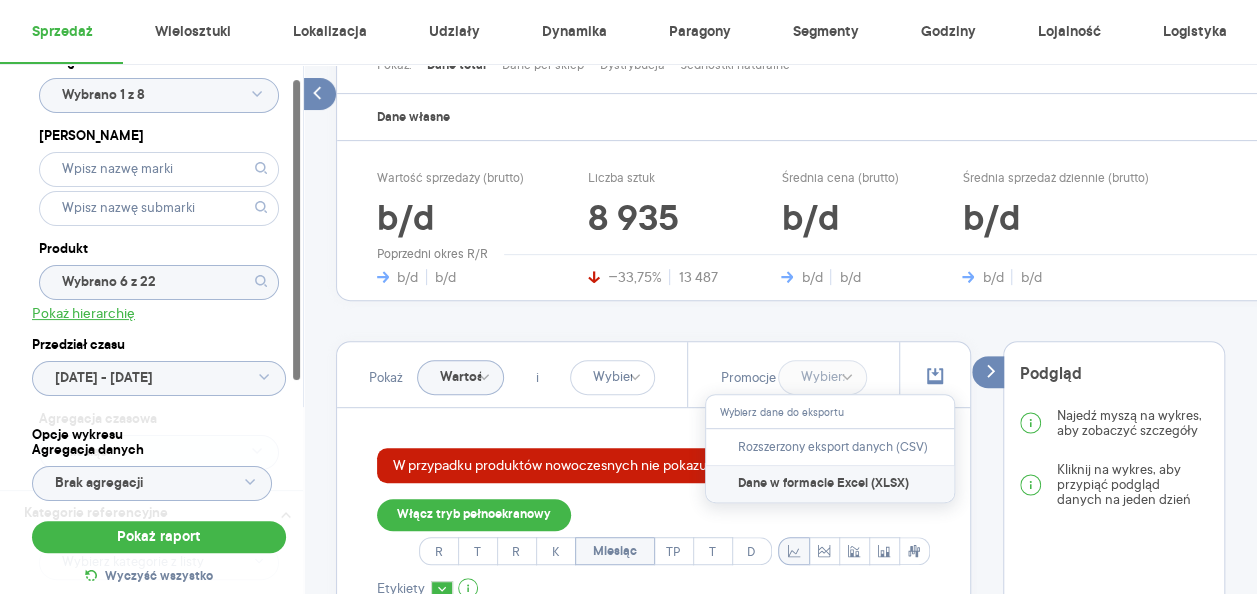 click on "Dane w formacie Excel (XLSX)" at bounding box center (823, 484) 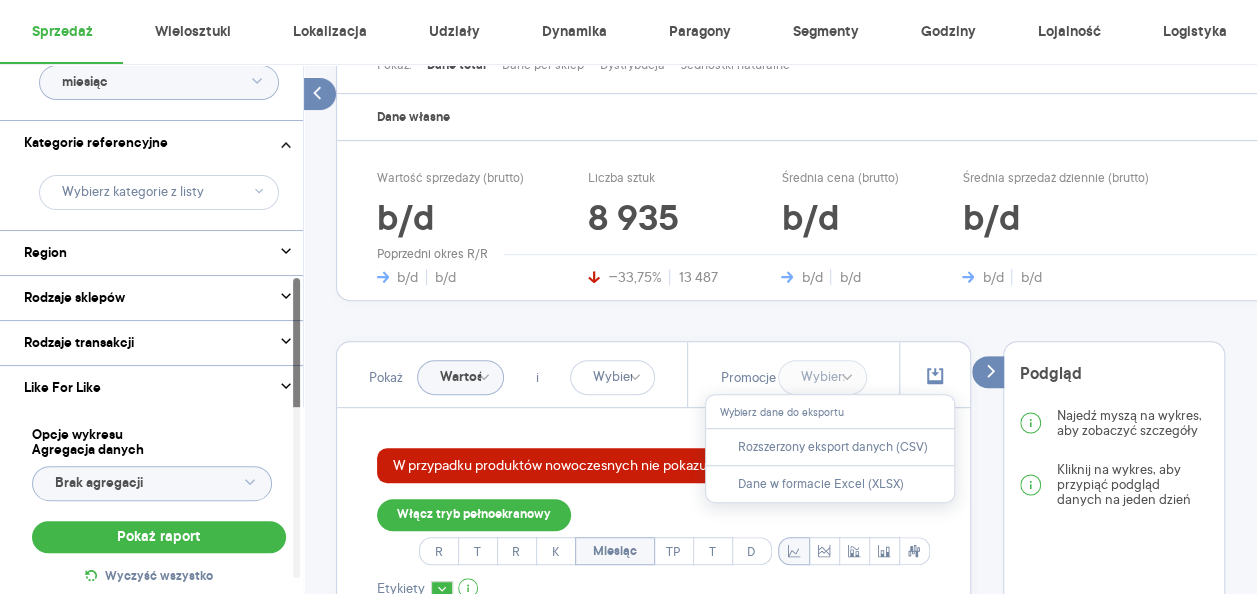 scroll, scrollTop: 398, scrollLeft: 0, axis: vertical 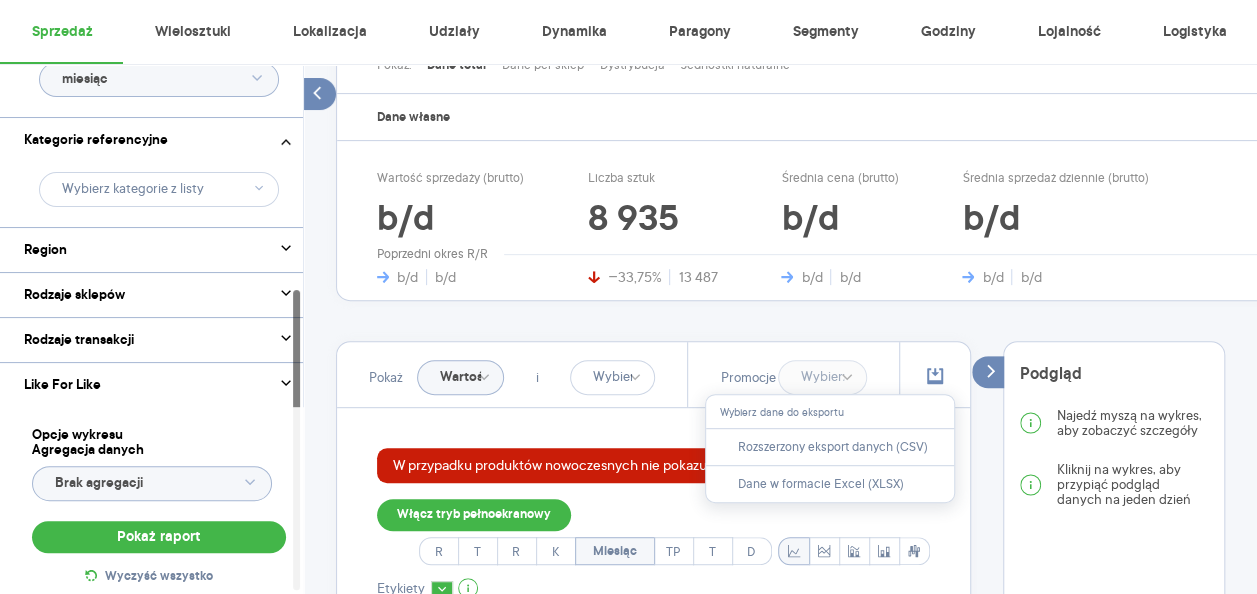 drag, startPoint x: 298, startPoint y: 282, endPoint x: 284, endPoint y: 492, distance: 210.46616 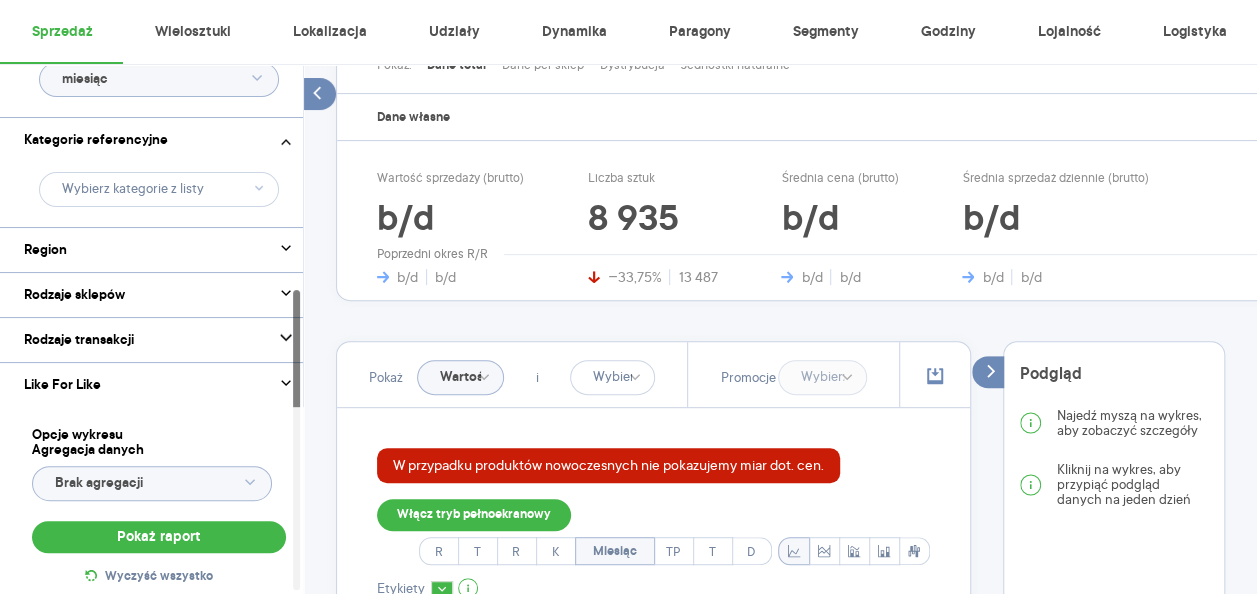 click 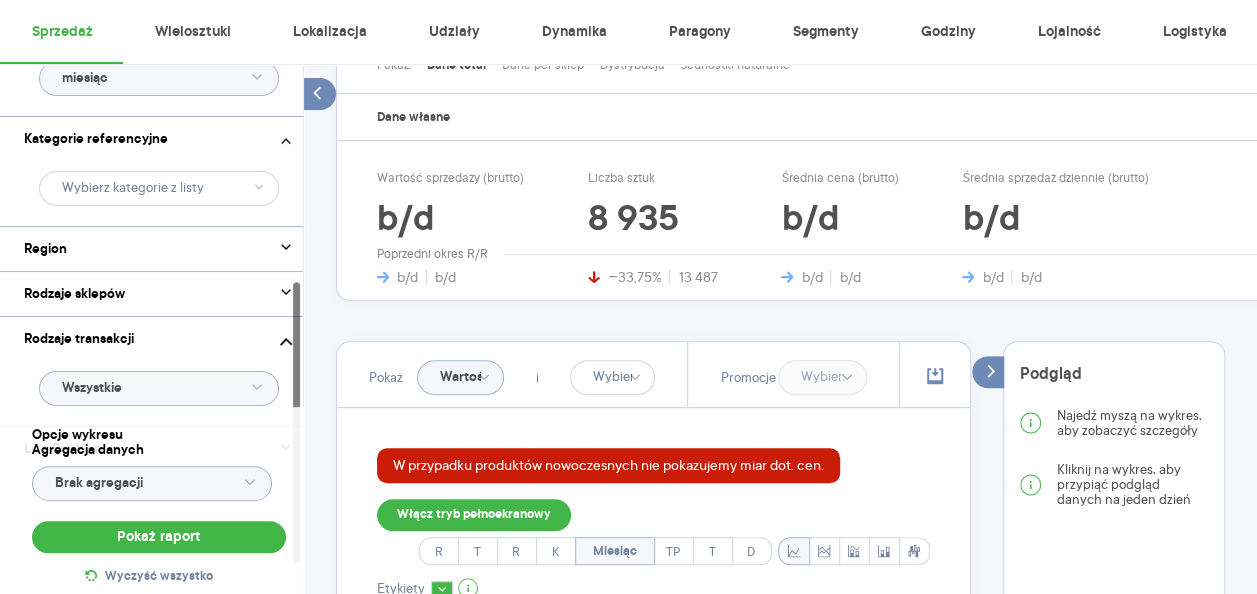 scroll, scrollTop: 469, scrollLeft: 0, axis: vertical 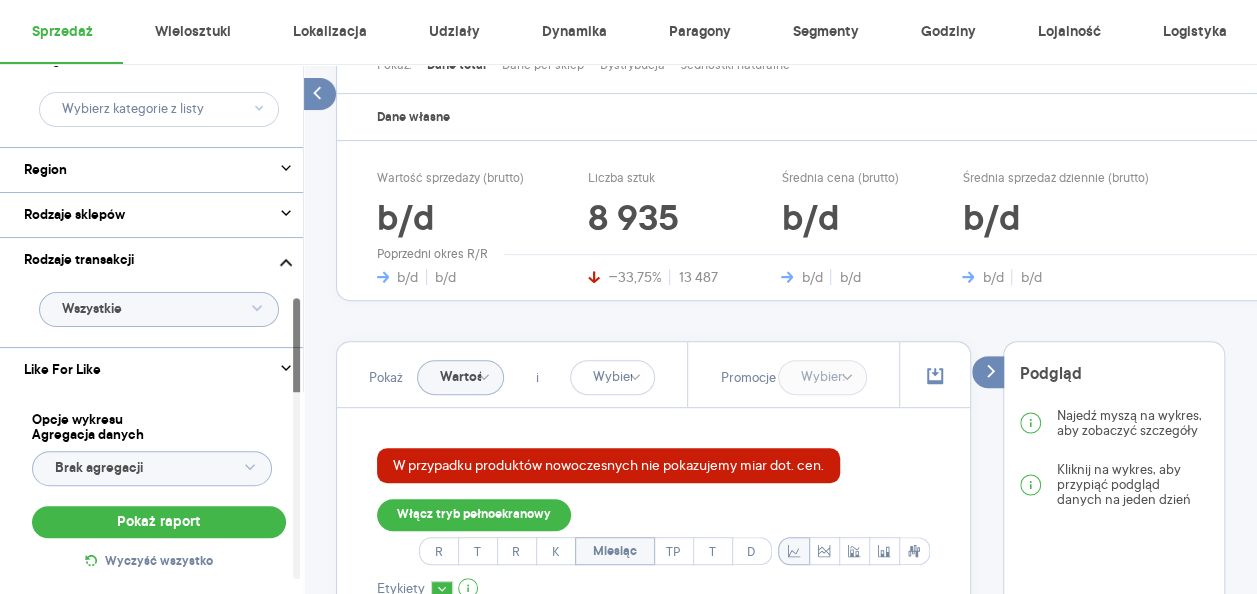 click 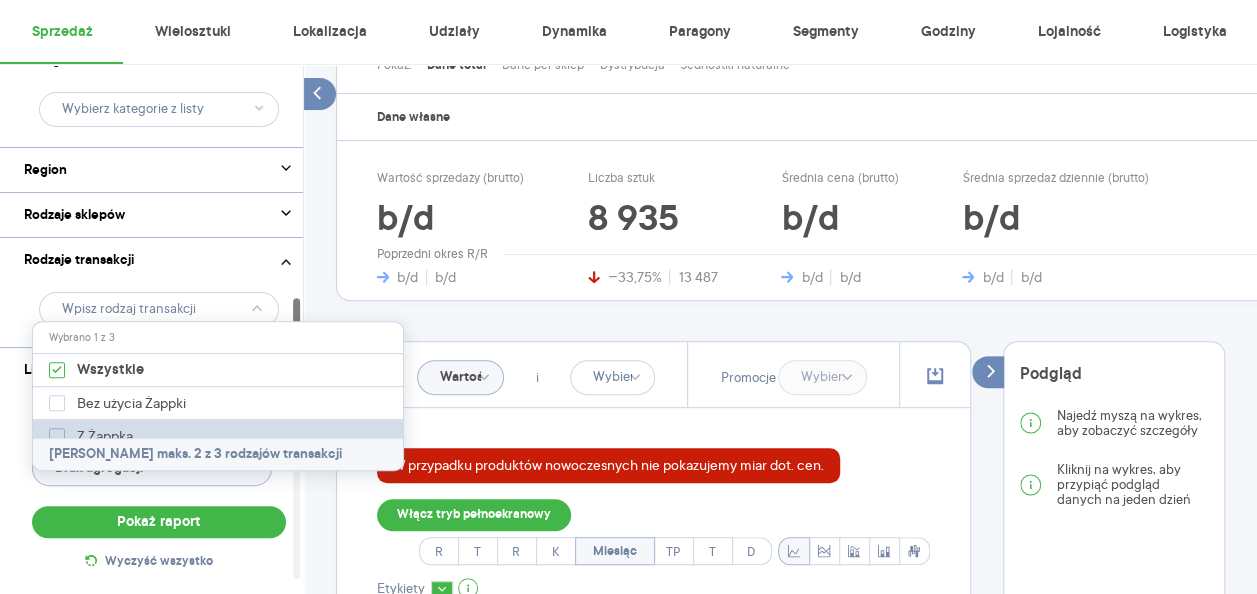 click 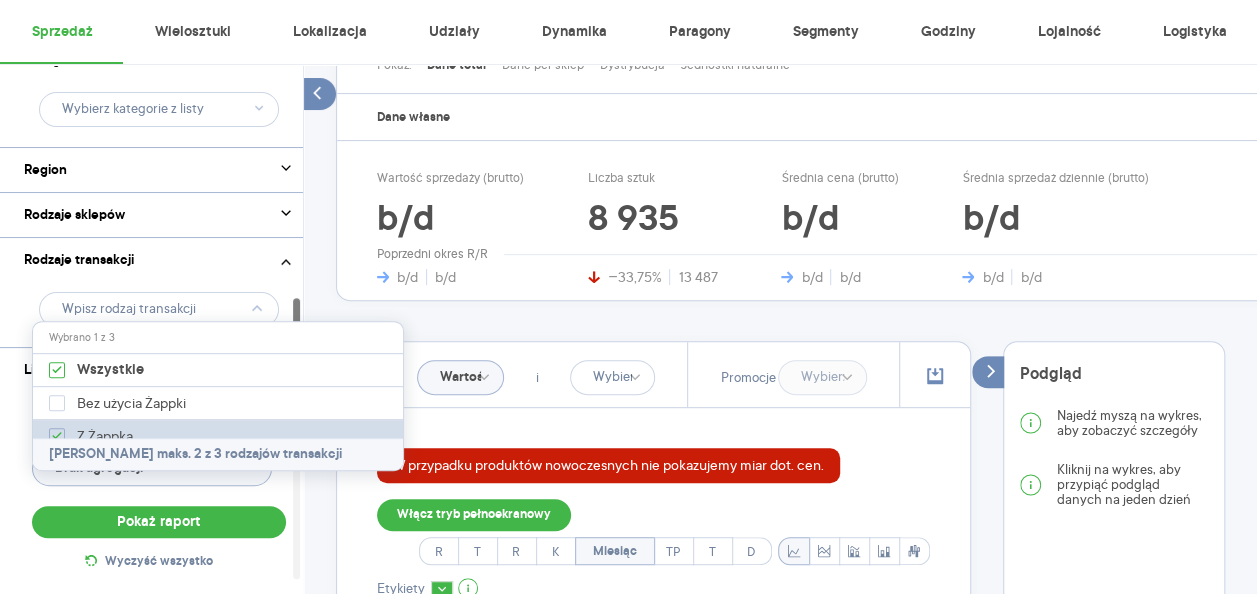 checkbox on "true" 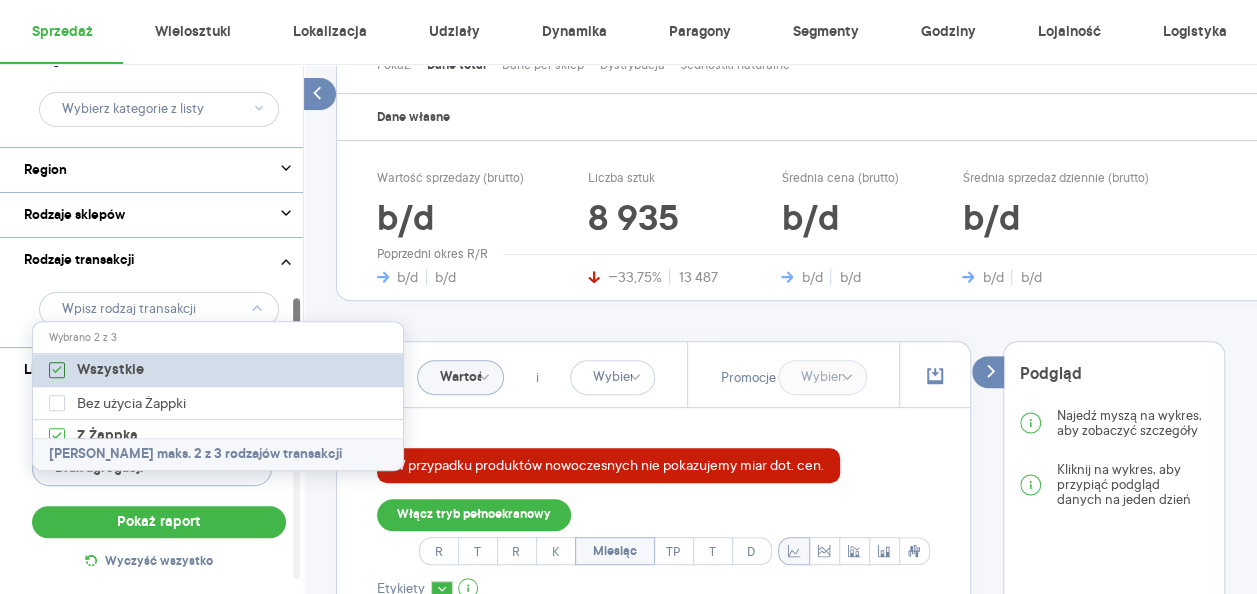 click 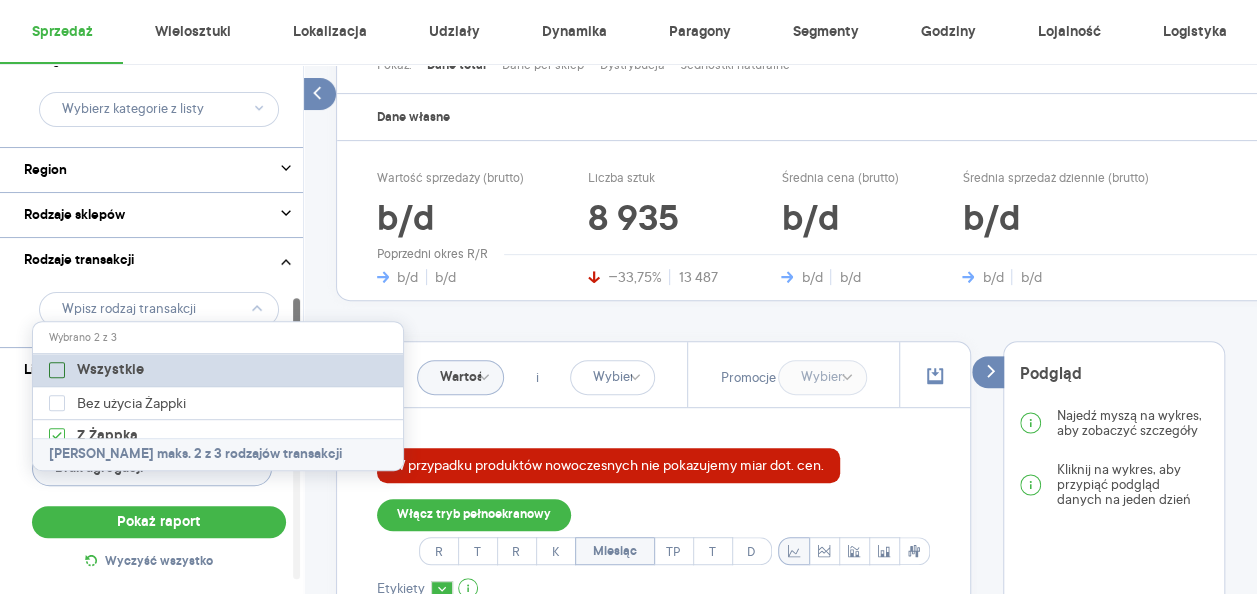 checkbox on "false" 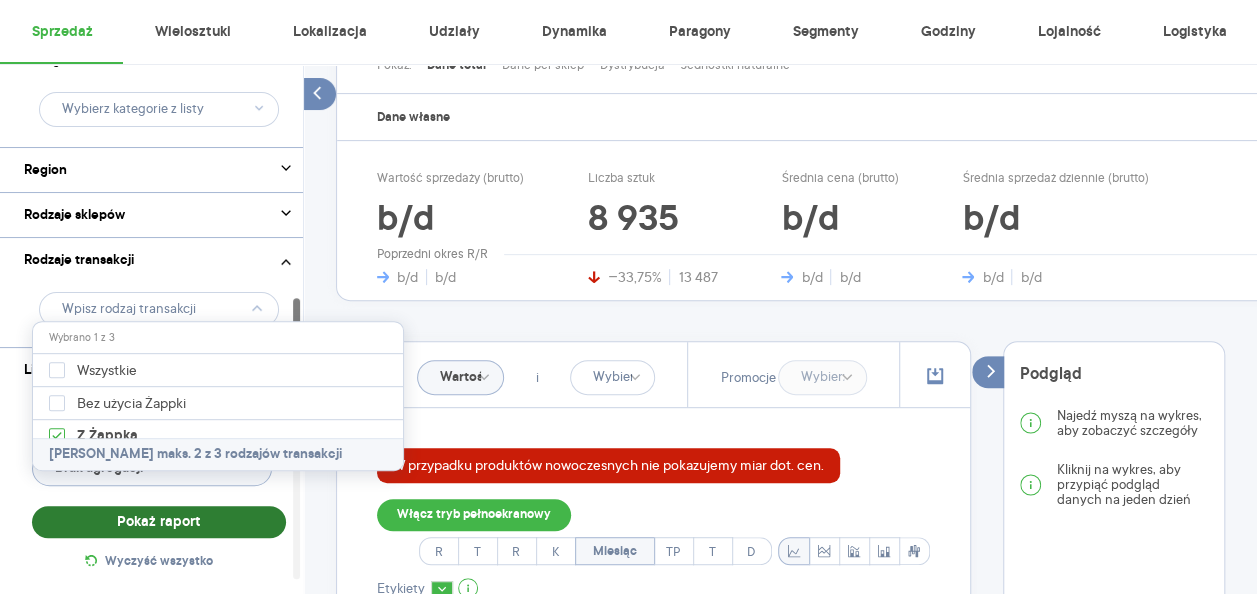 click on "Pokaż raport" at bounding box center (159, 522) 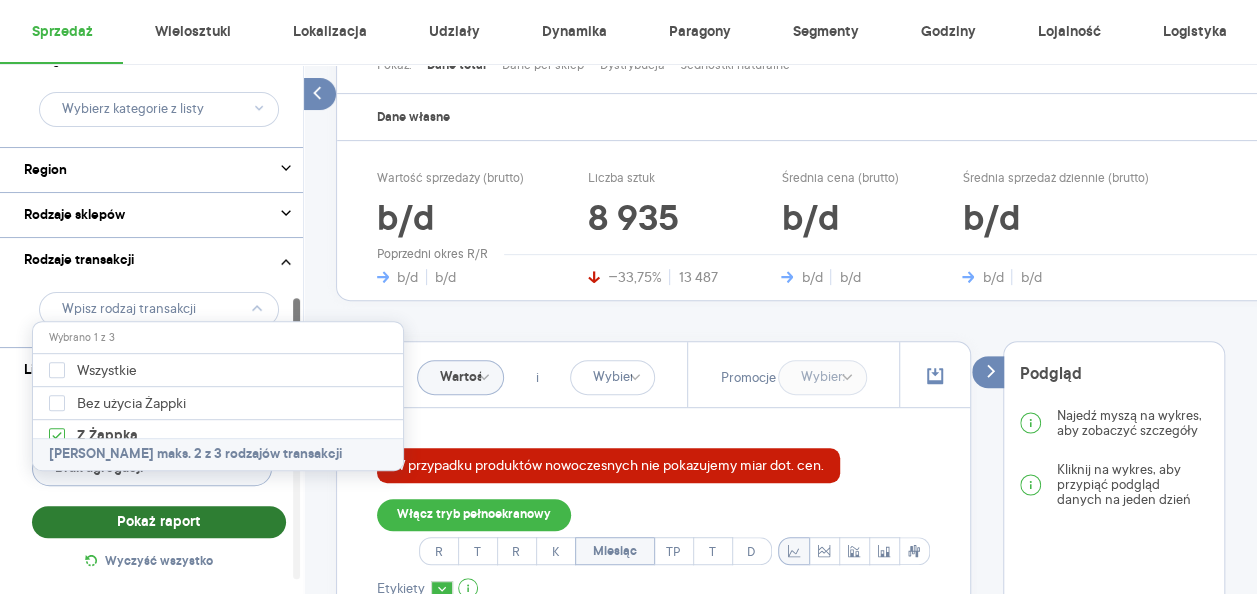 type on "Z Żappką" 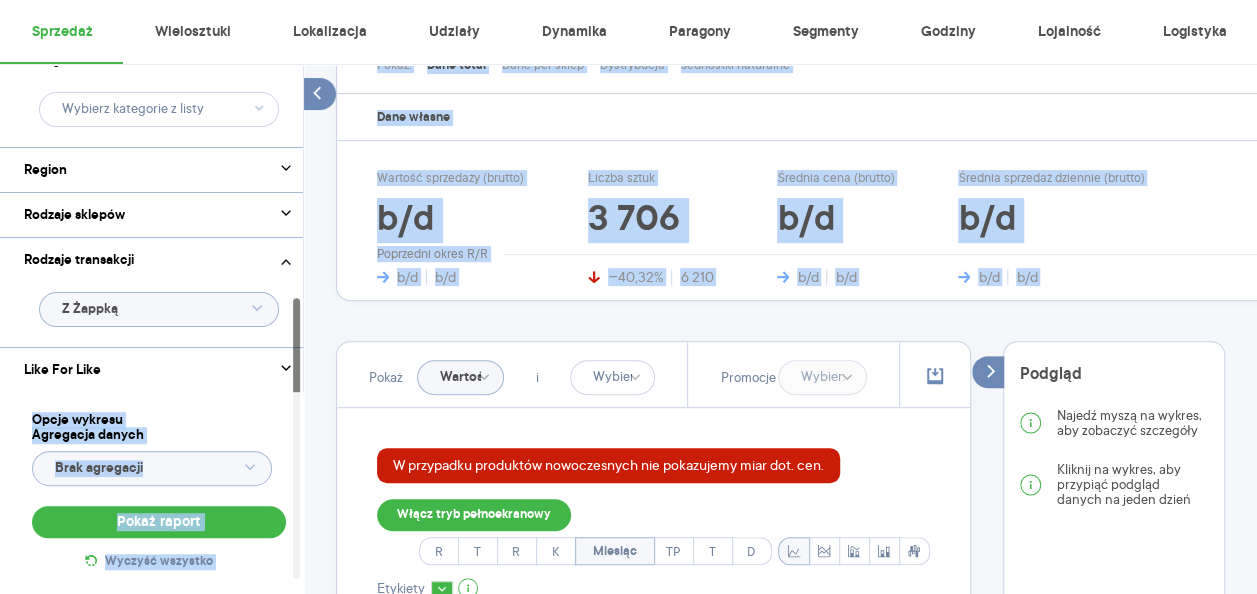 click on "Raporty Nowe Insights Eksport danych Nowość Baza wiedzy Nowość Aktualności [EMAIL_ADDRESS][DOMAIN_NAME] Wyloguj Sprzedaż Wielosztuki Lokalizacja Udziały Dynamika Paragony Segmenty Godziny Lojalność Logistyka Kategoria Wybrano 1 z 8 Marka Produkt Wybrano 6 z 22 Pokaż hierarchię Przedział czasu [DATE] - [DATE] Agregacja czasowa miesiąc Kategorie referencyjne Region Rodzaje sklepów Rodzaje transakcji Z Żappką Like For Like Uwzględnij LFL Opcje wykresu Agregacja danych Brak agregacji Pokaż raport Wyczyść wszystko Sprzedaż Podsumowanie - dane własne  (British American Tobacco) W przypadku produktów nowoczesnych nie pokazujemy miar dot. cen. Pokaż: Dane total Dane per sklep Dystrybucja Jednostki naturalne Dane własne Wartość sprzedaży (brutto) b/d b/d b/d Liczba sztuk 3 706 −40,32% 6 210 Średnia cena (brutto) b/d b/d b/d Średnia sprzedaż dziennie (brutto) b/d b/d b/d Poprzedni okres R/R Pokaż Wartość i Promocje W przypadku produktów nowoczesnych nie pokazujemy miar dot. cen. R T" at bounding box center (628, 6) 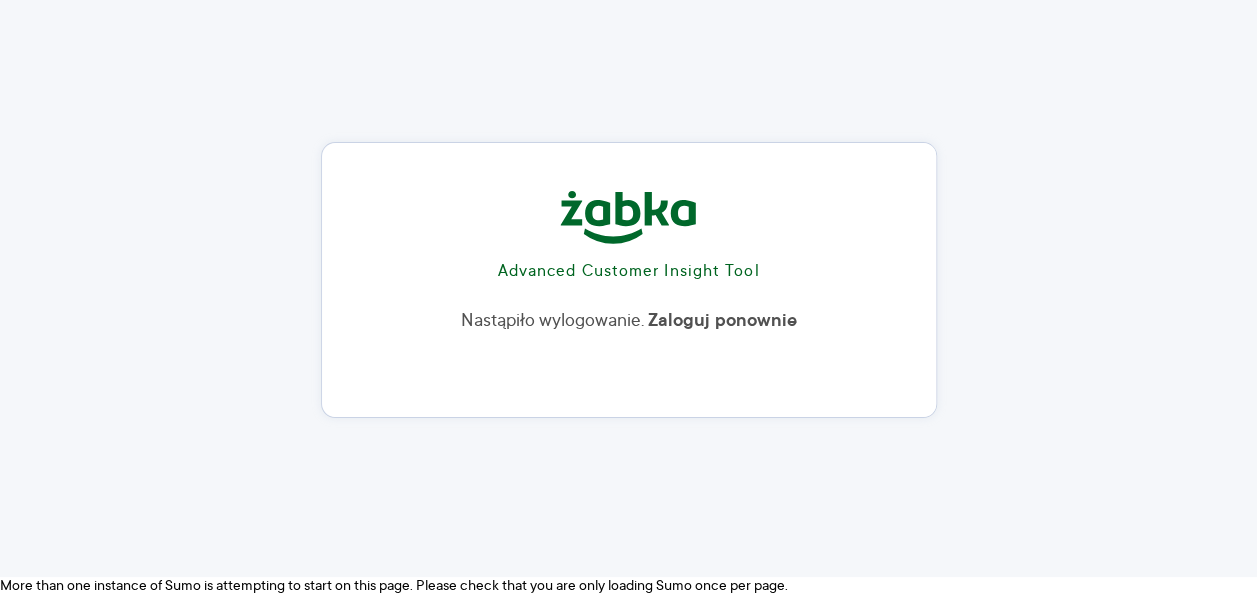 scroll, scrollTop: 16, scrollLeft: 0, axis: vertical 